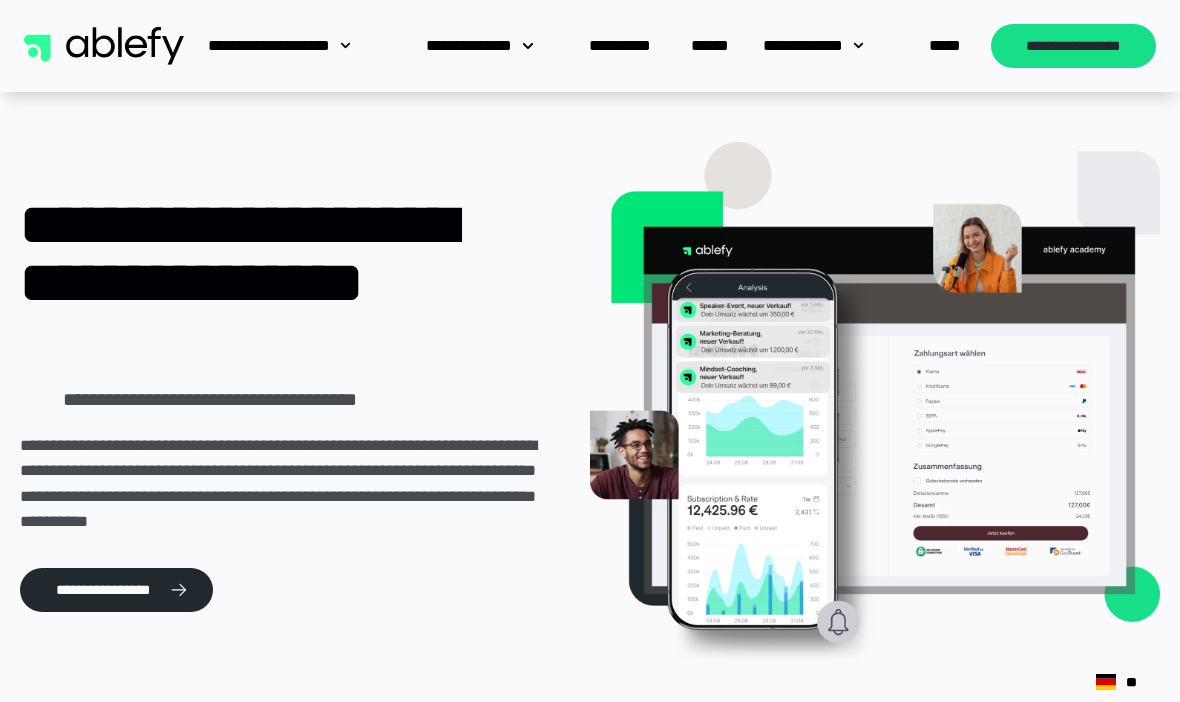 scroll, scrollTop: 0, scrollLeft: 0, axis: both 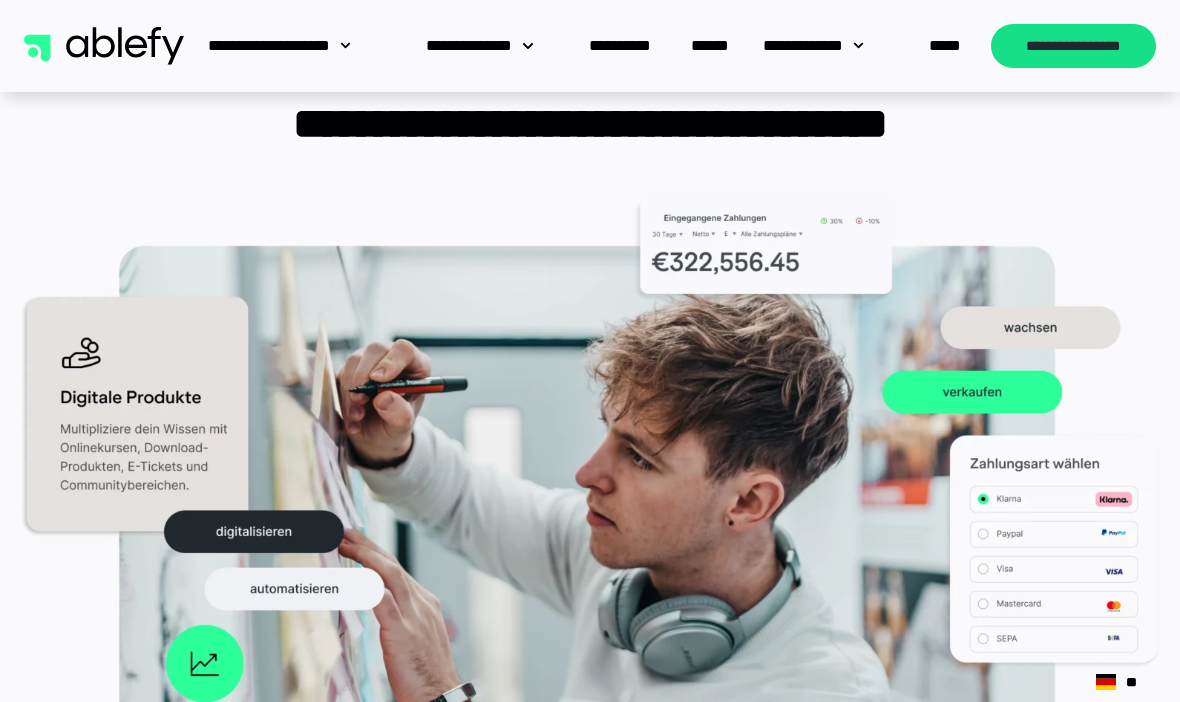 click on "**********" 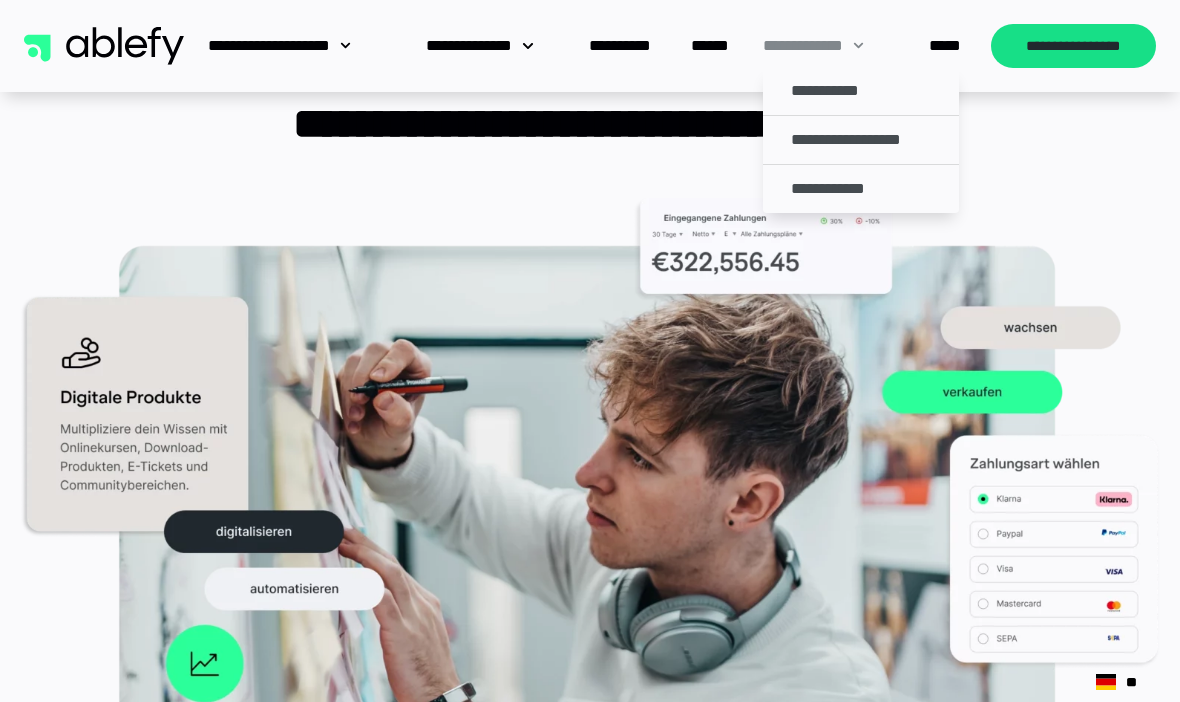 click on "**********" 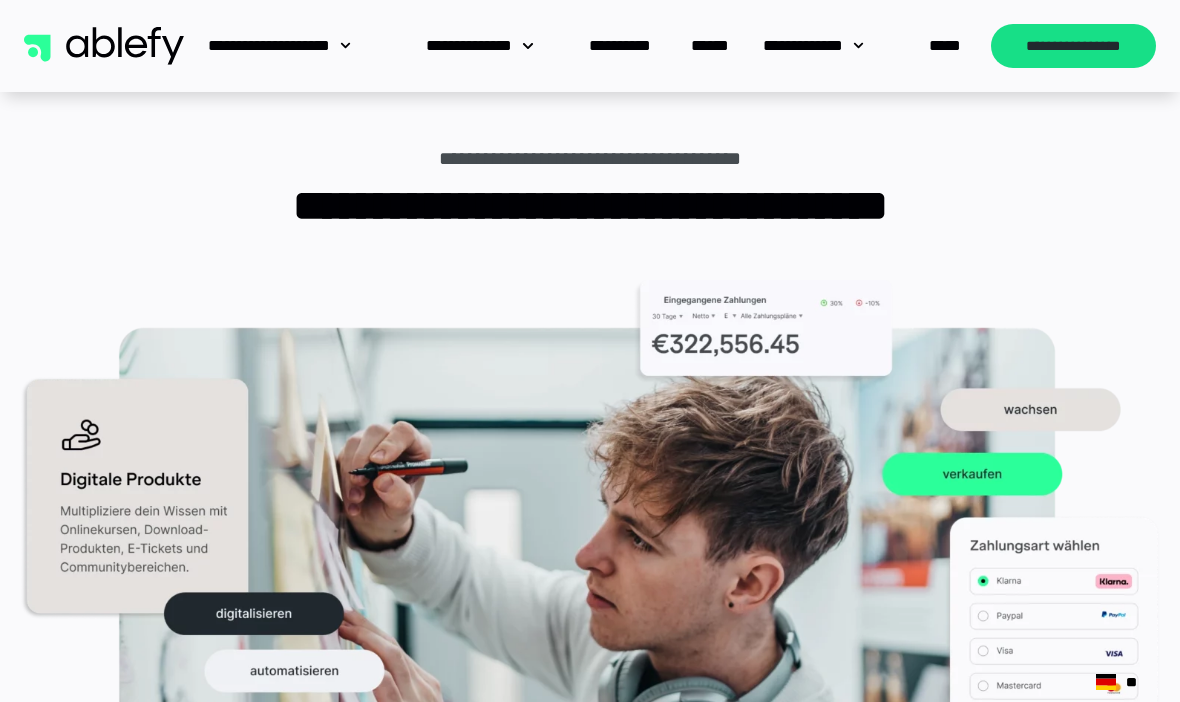 scroll, scrollTop: 787, scrollLeft: 0, axis: vertical 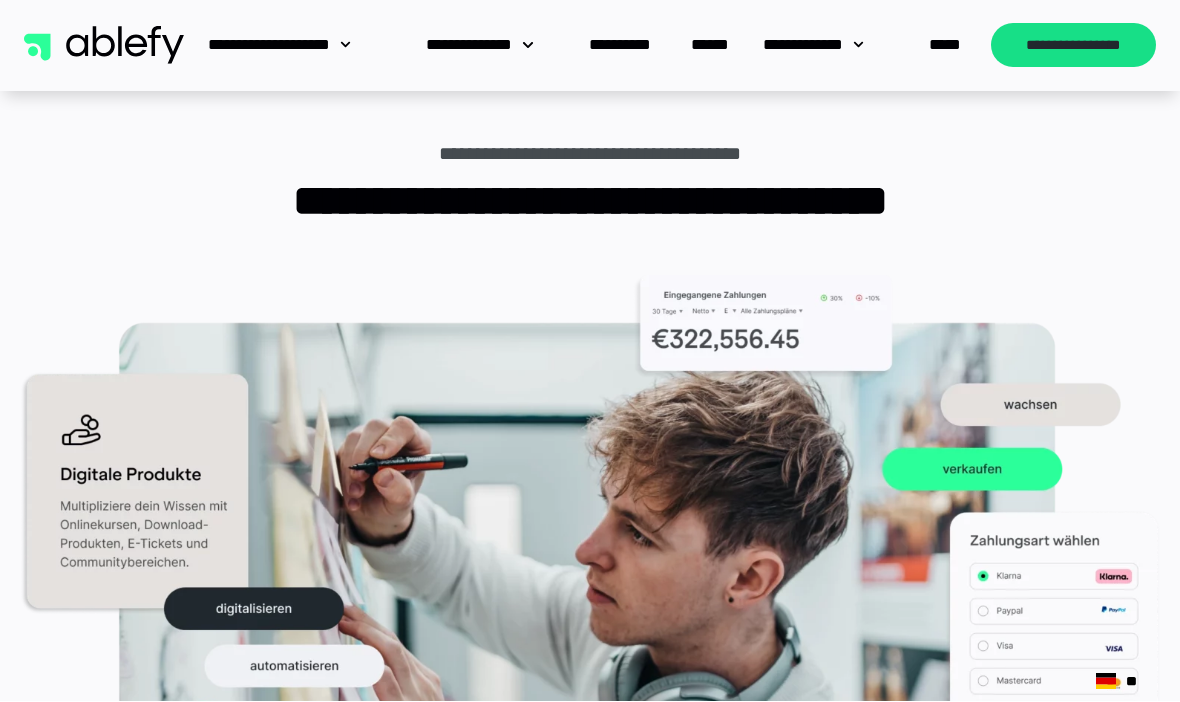 click on "******" 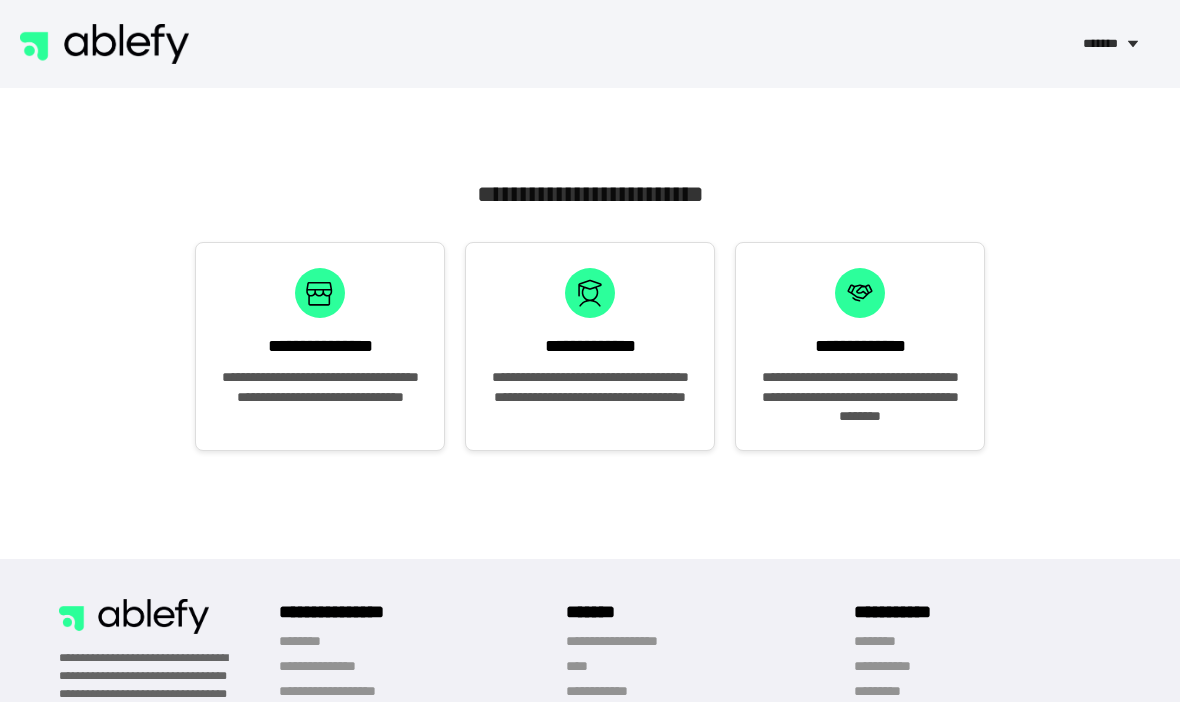 scroll, scrollTop: 0, scrollLeft: 0, axis: both 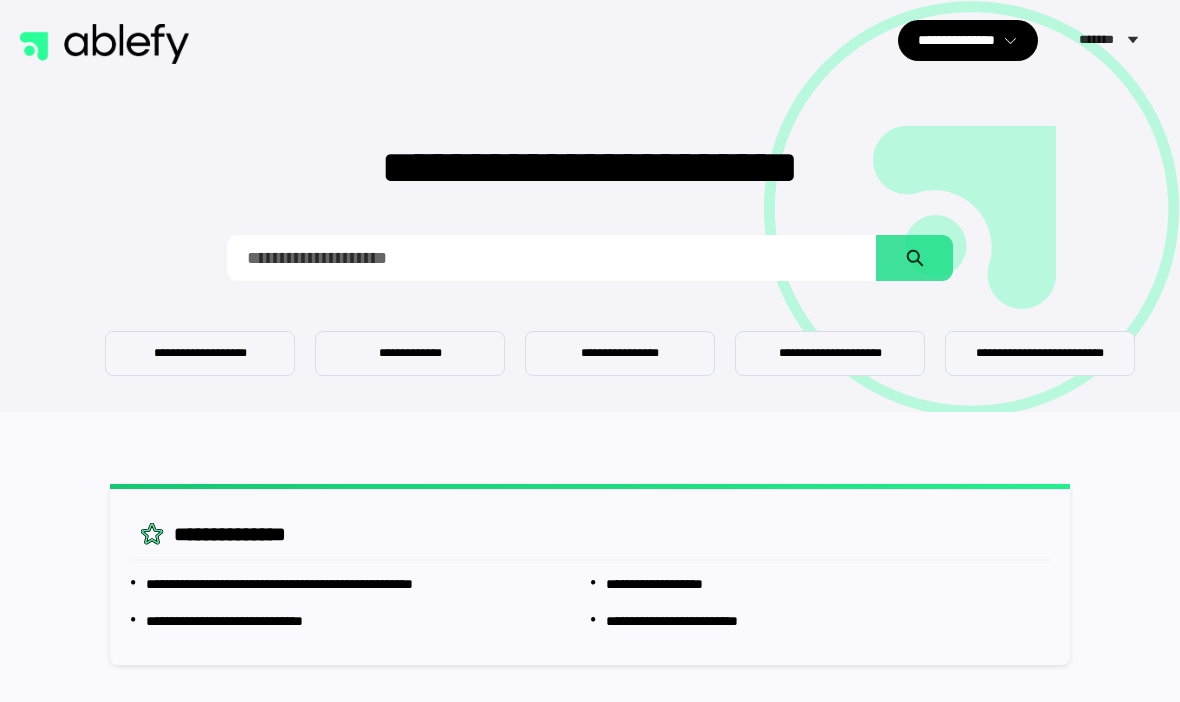 click at bounding box center (551, 258) 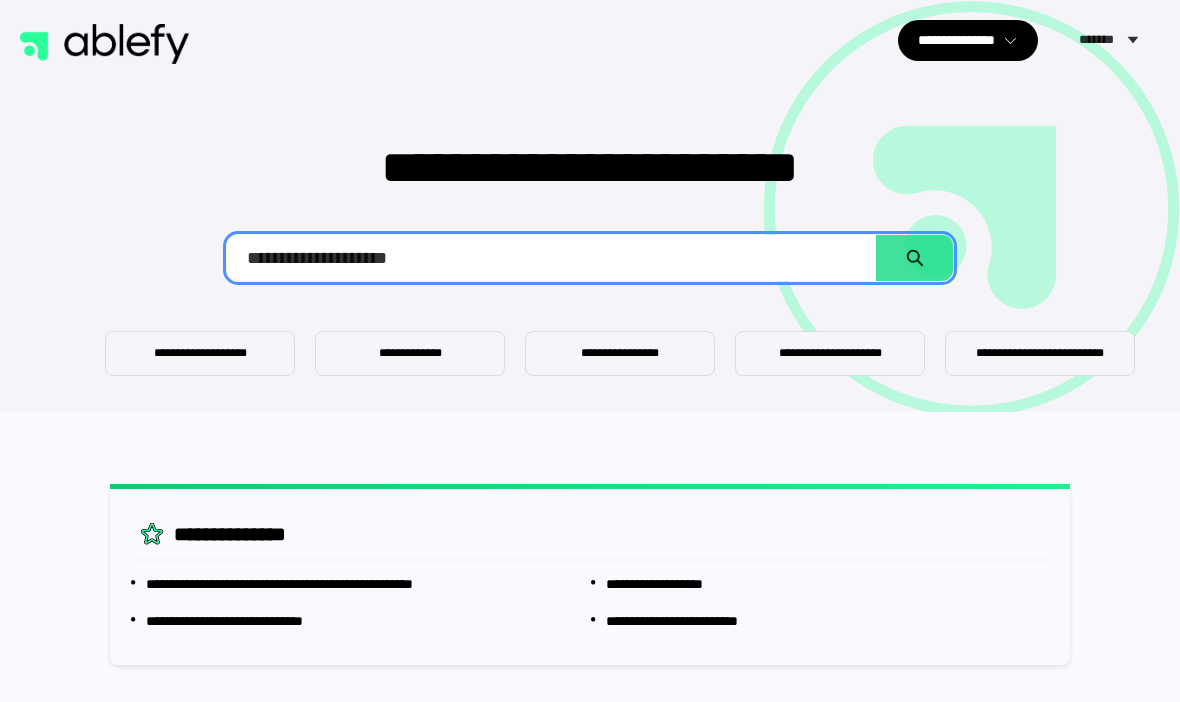 type on "**********" 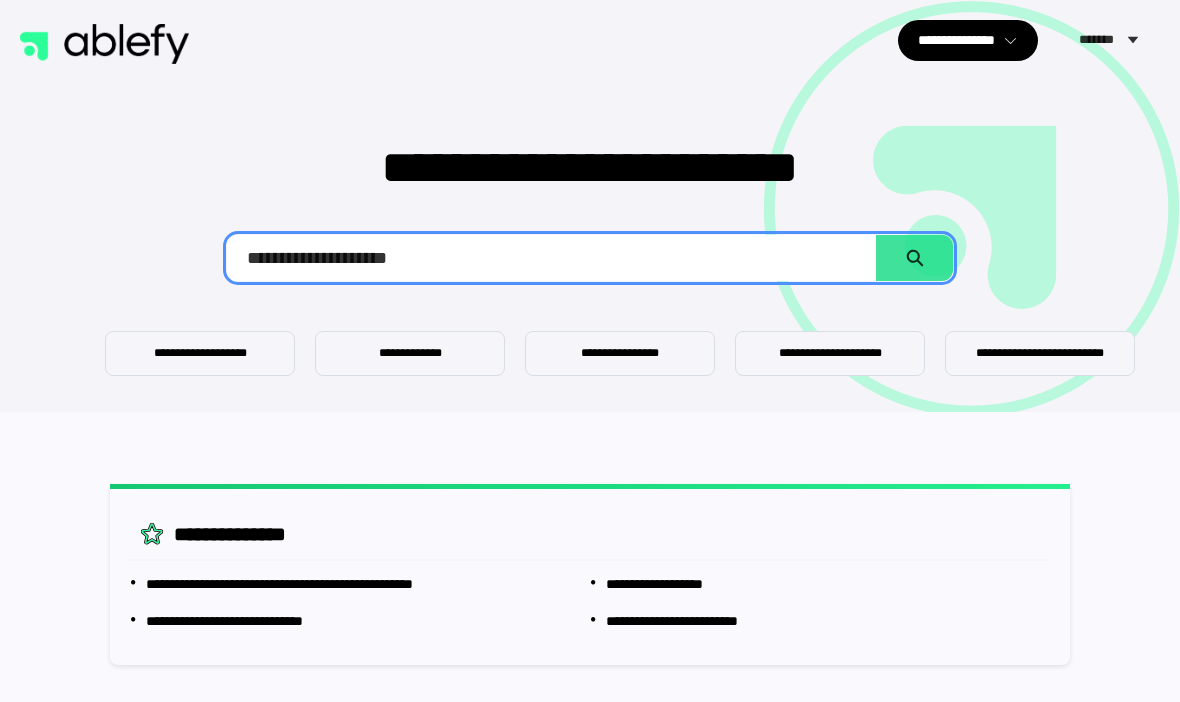 click on "******" at bounding box center (914, 258) 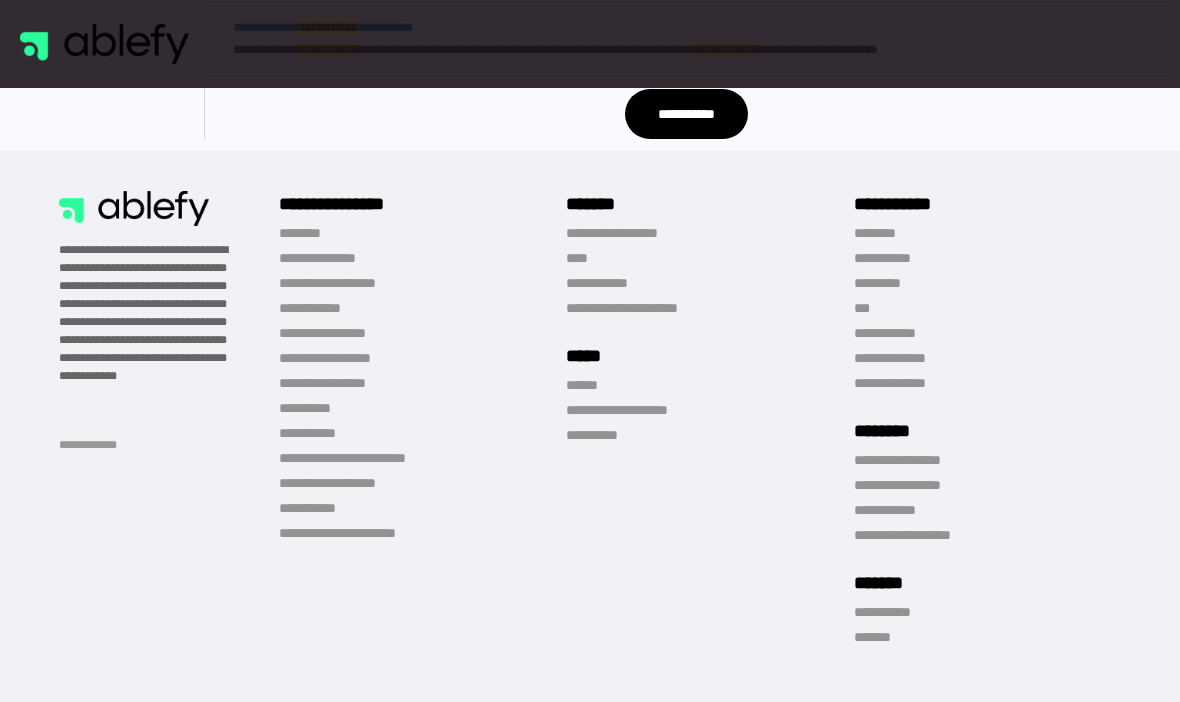 scroll, scrollTop: 1605, scrollLeft: 0, axis: vertical 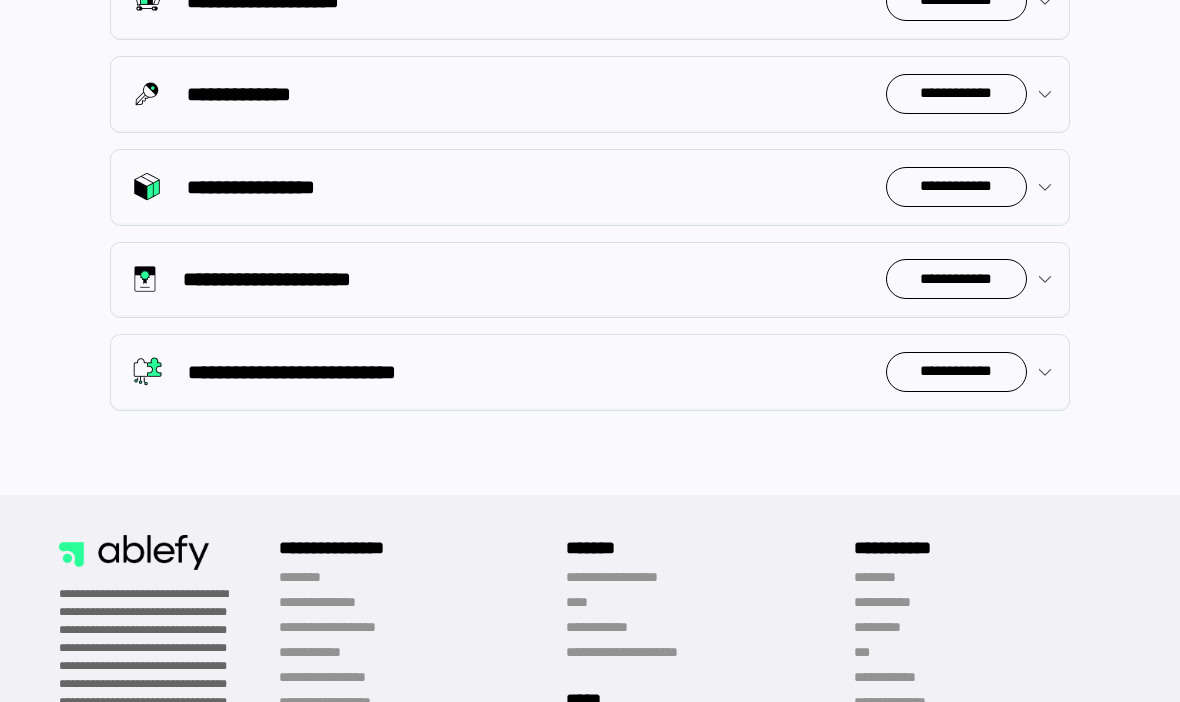 click on "**********" at bounding box center (310, 652) 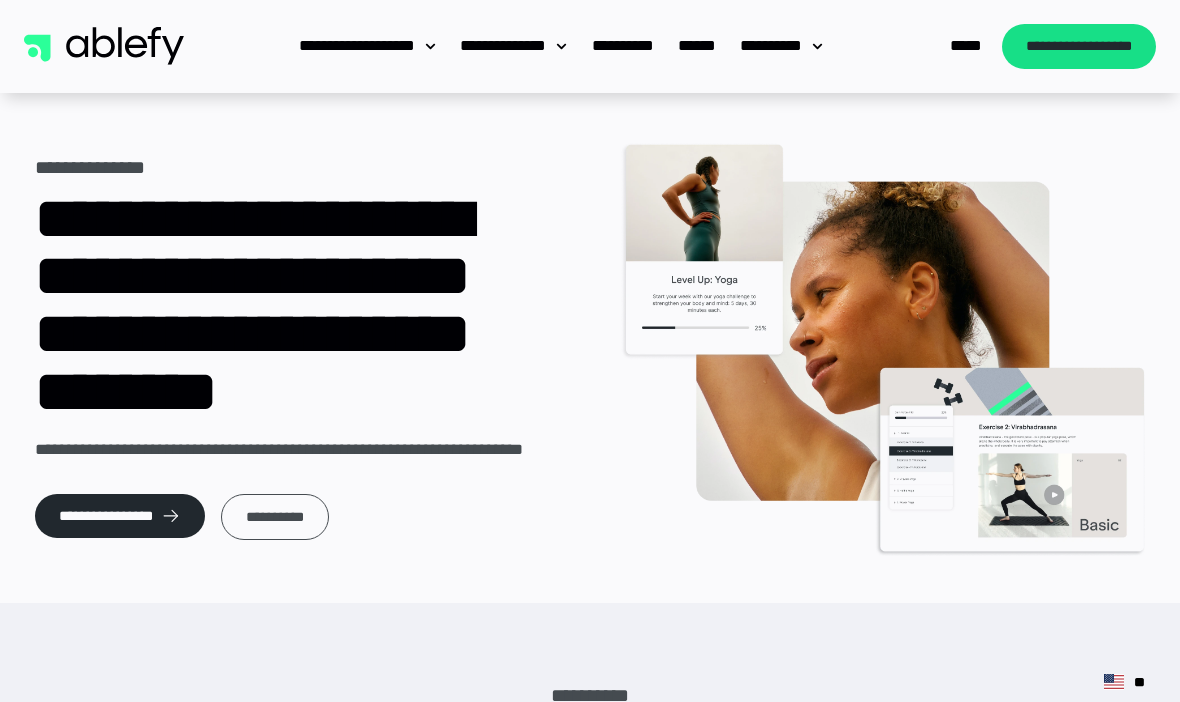 scroll, scrollTop: 0, scrollLeft: 0, axis: both 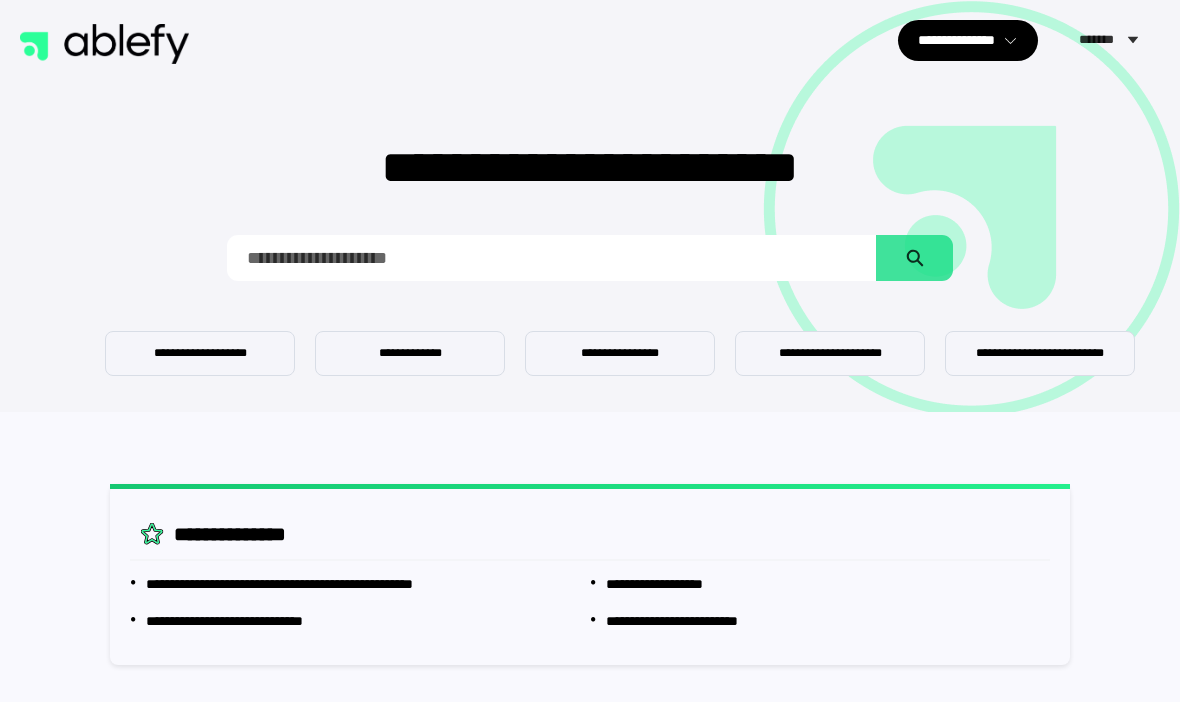 click on "**********" at bounding box center (1040, 353) 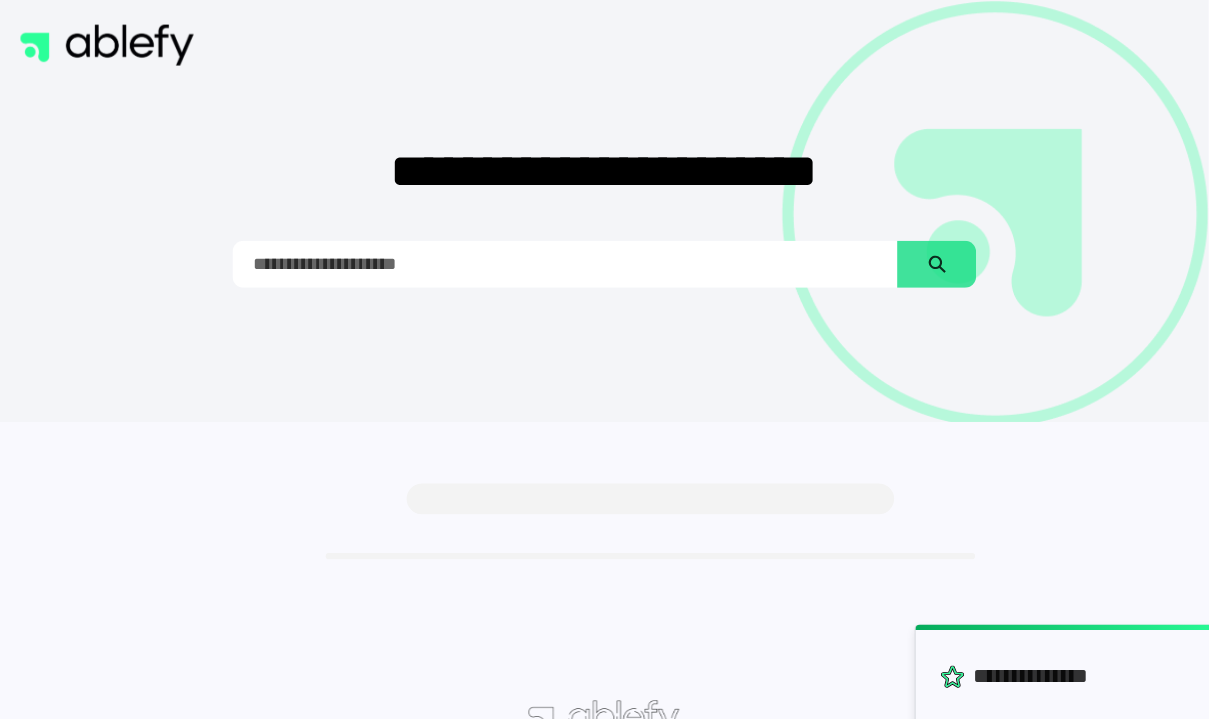 scroll, scrollTop: 0, scrollLeft: 0, axis: both 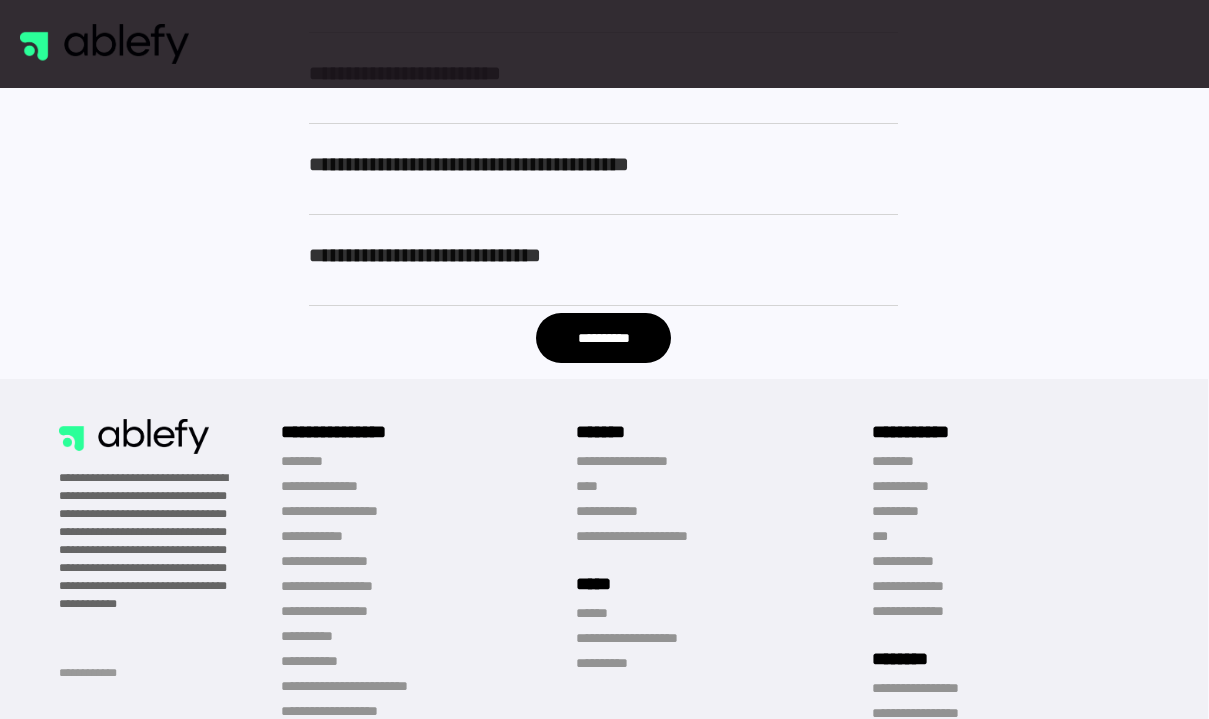 click on "**********" at bounding box center [603, 338] 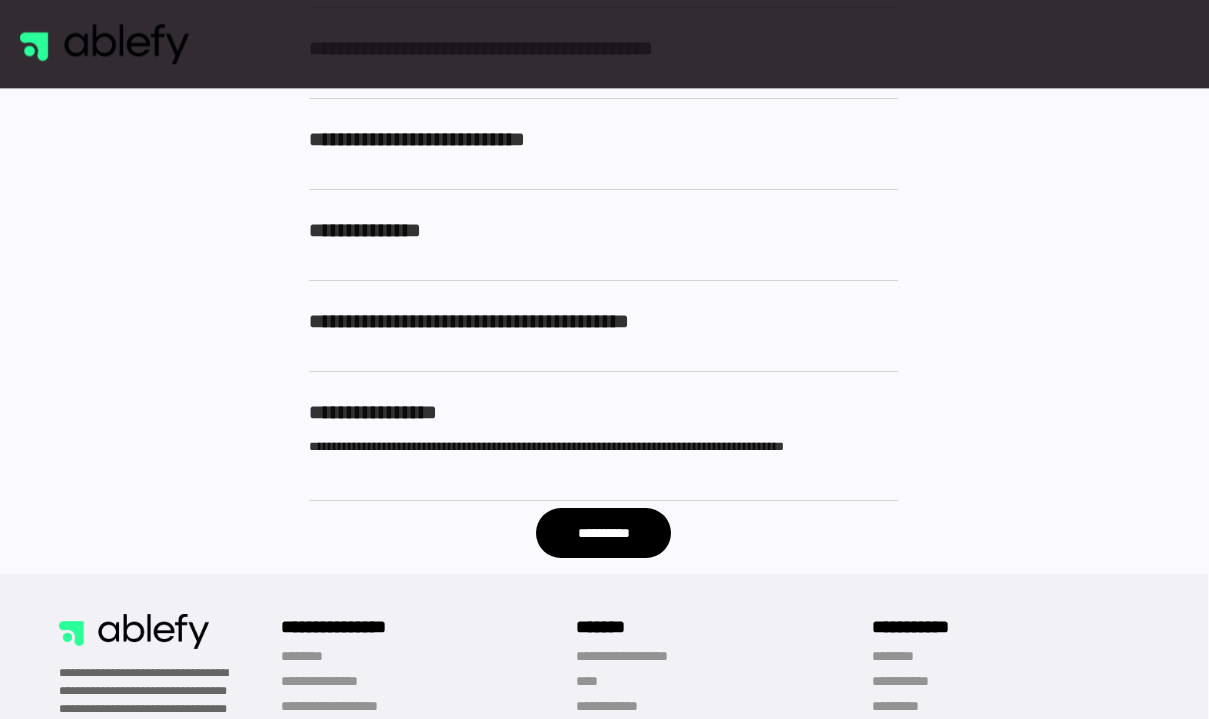 click on "**********" at bounding box center [603, 533] 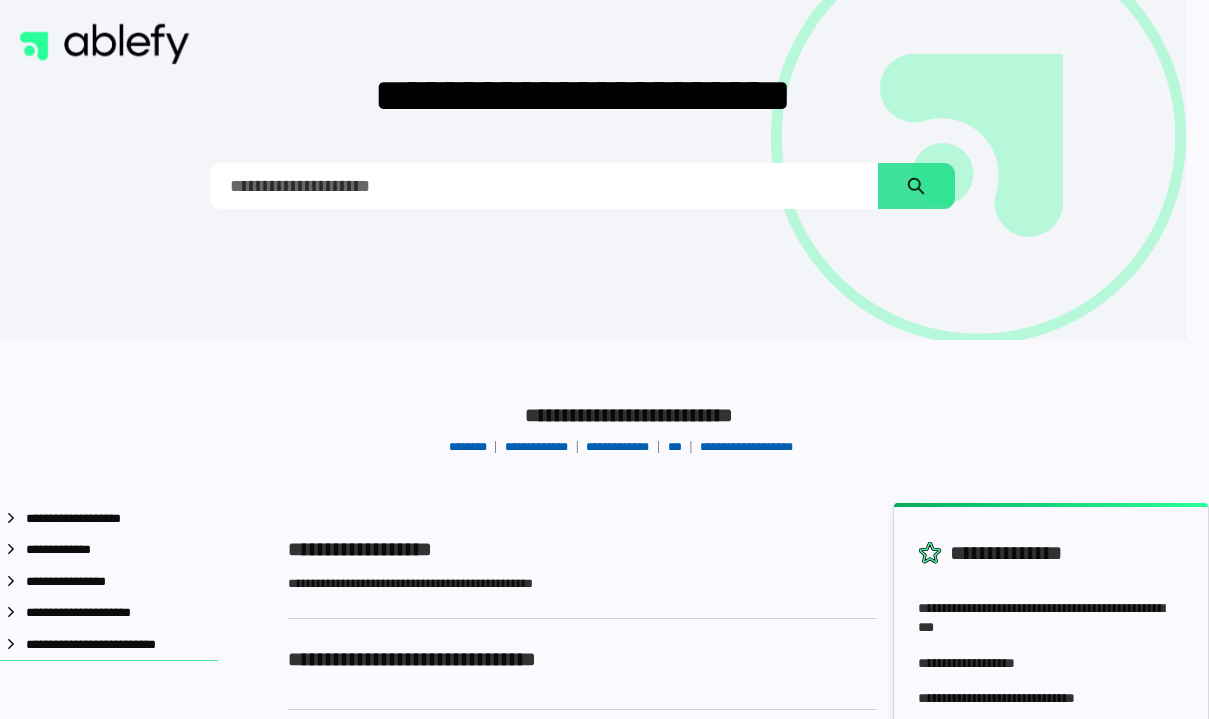 scroll, scrollTop: 0, scrollLeft: 21, axis: horizontal 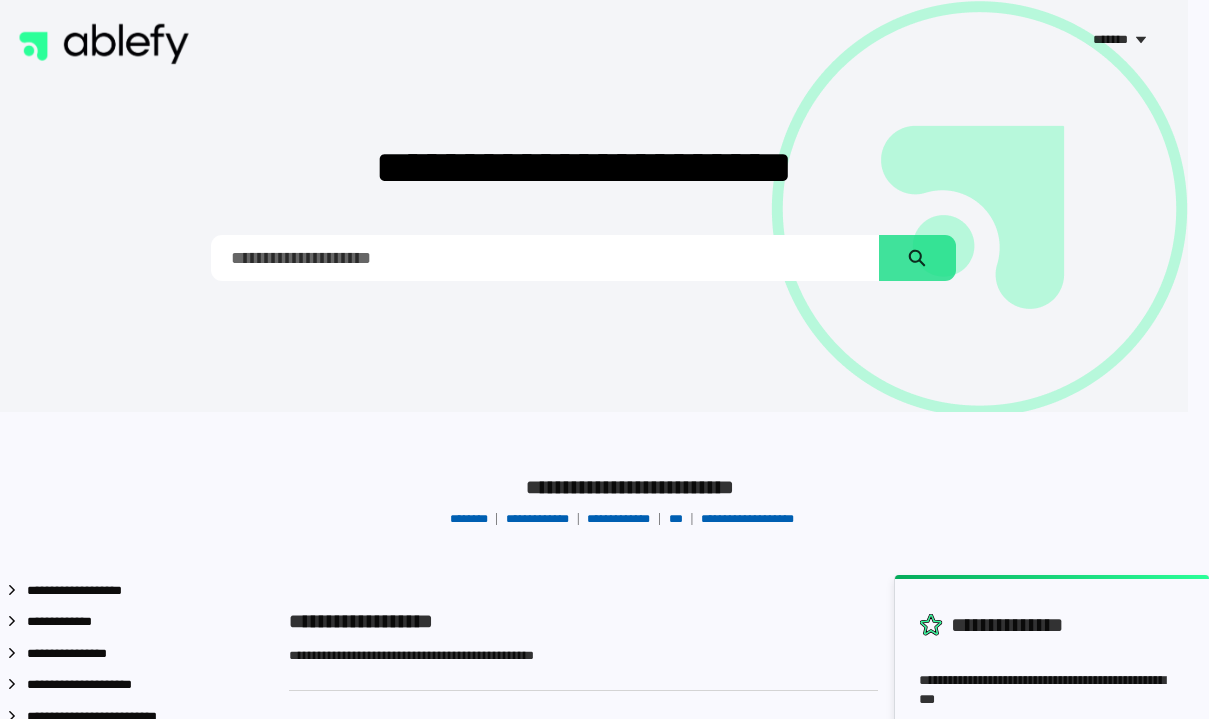 click at bounding box center [104, 44] 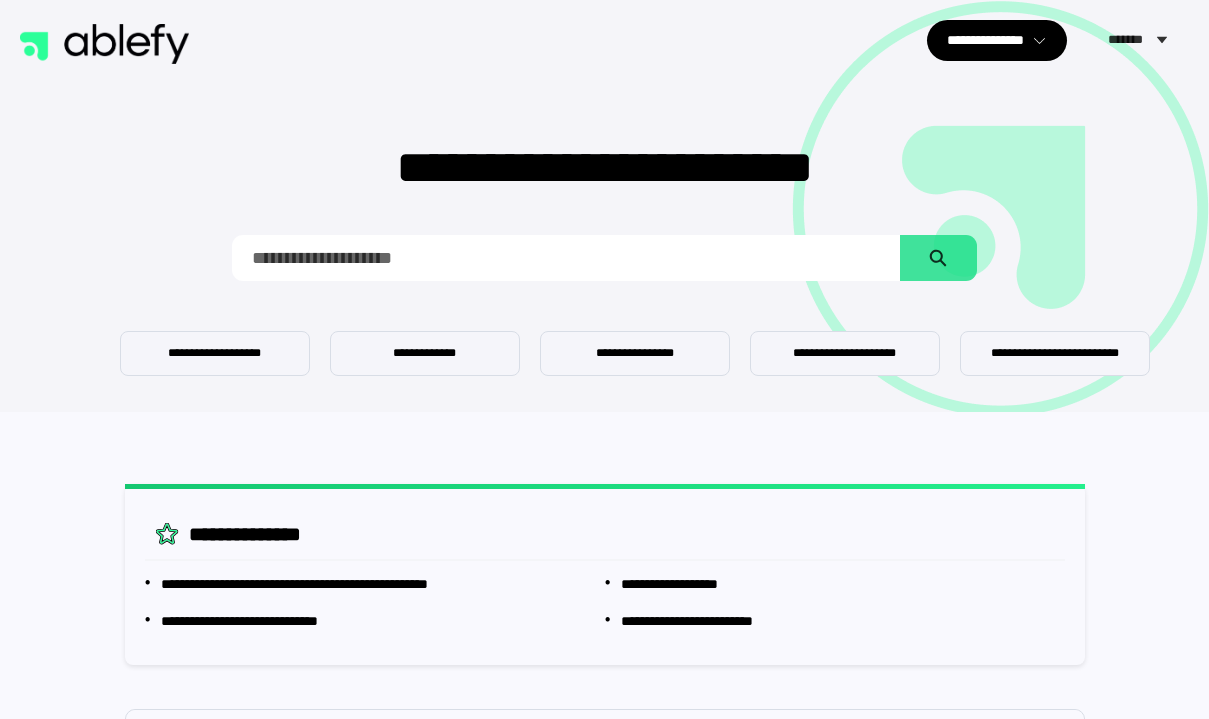 scroll, scrollTop: 0, scrollLeft: 0, axis: both 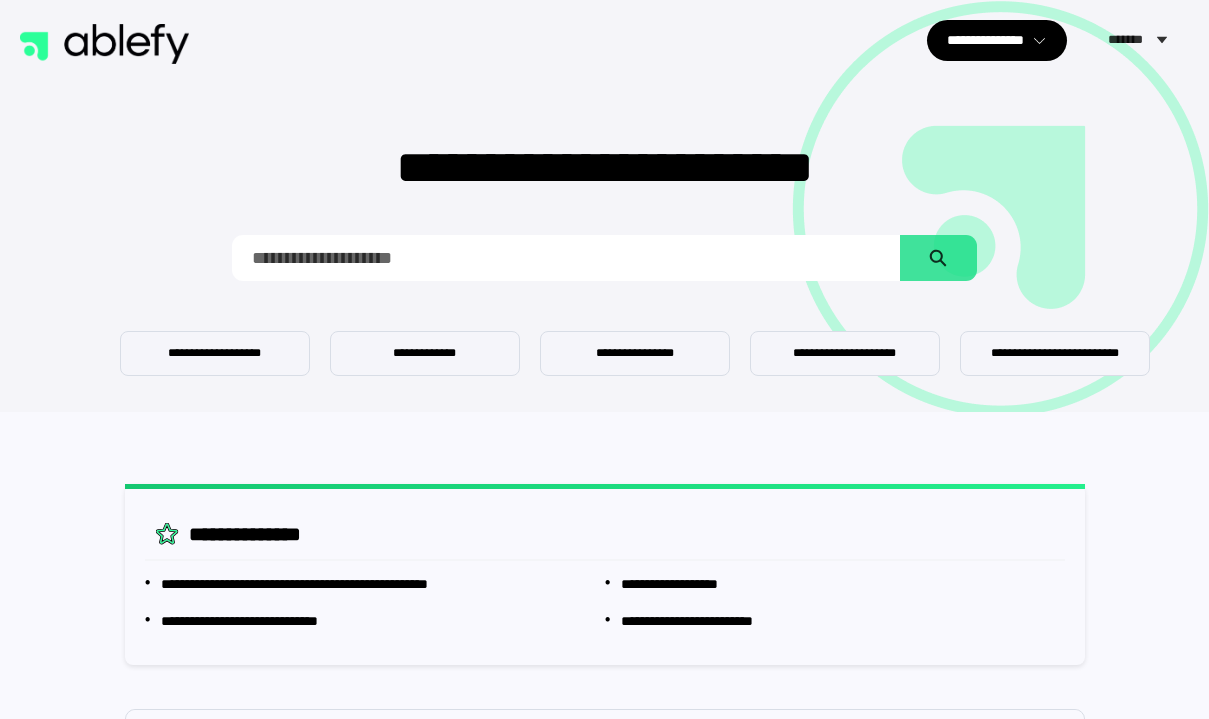 click at bounding box center (104, 44) 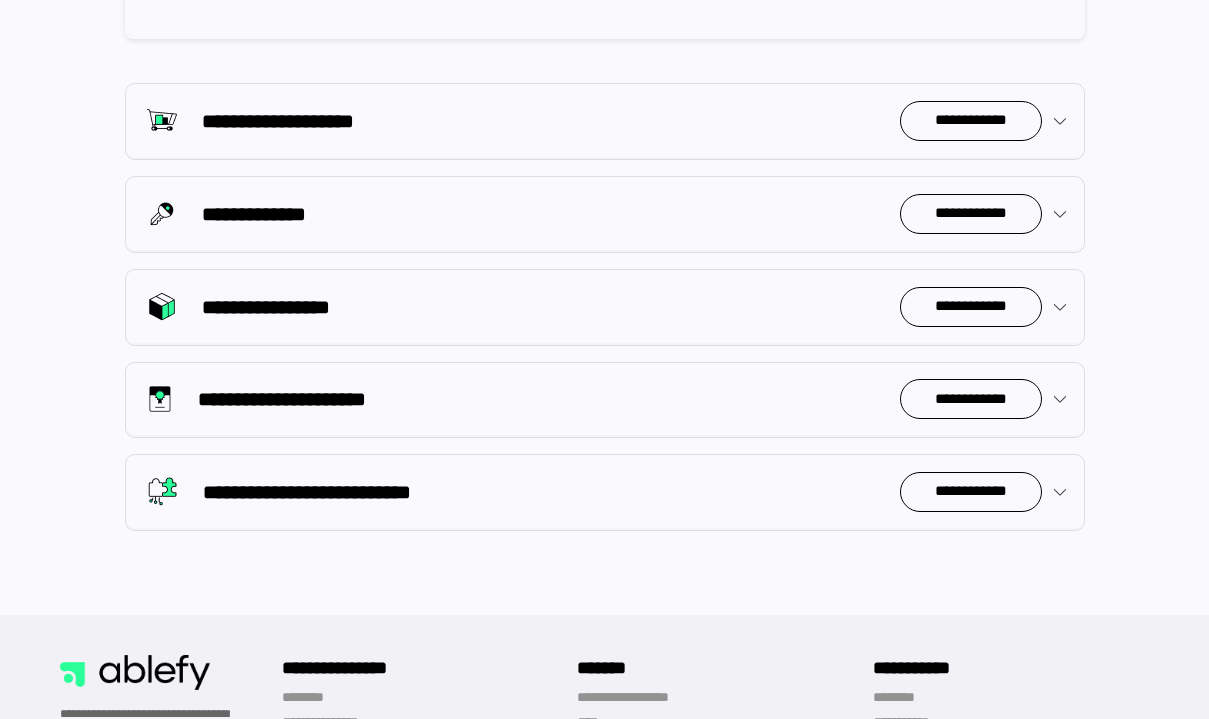 scroll, scrollTop: 628, scrollLeft: 0, axis: vertical 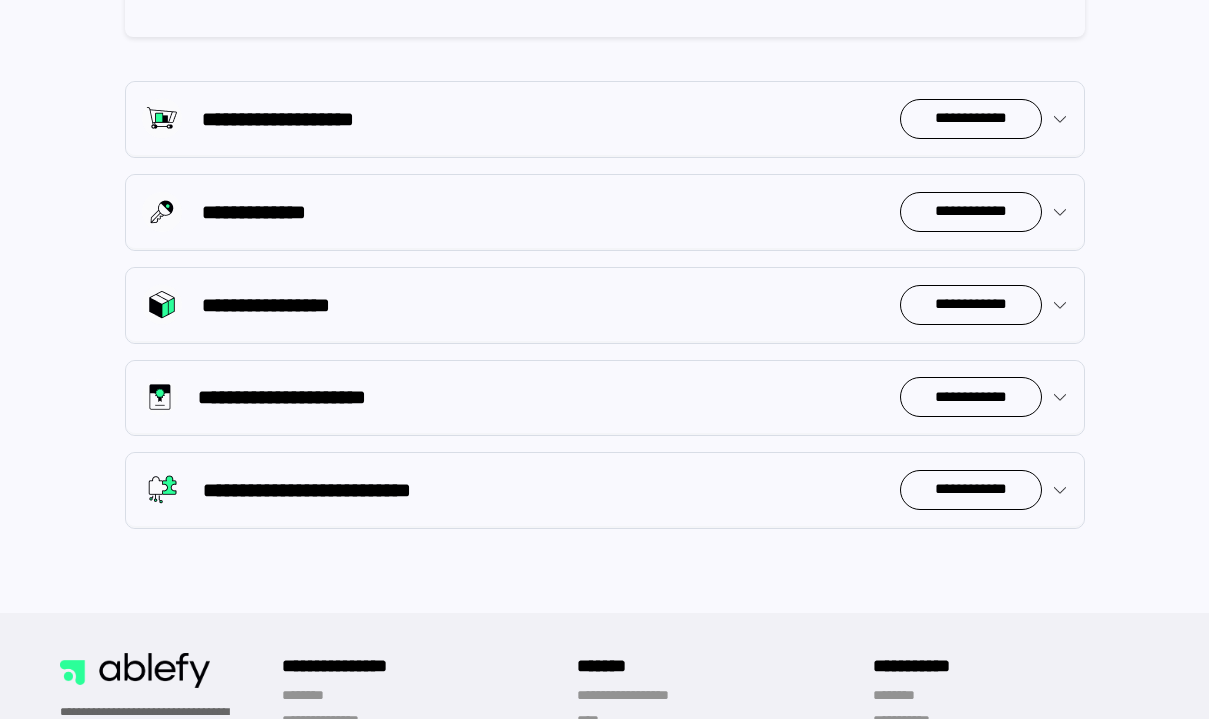 click at bounding box center (1060, 119) 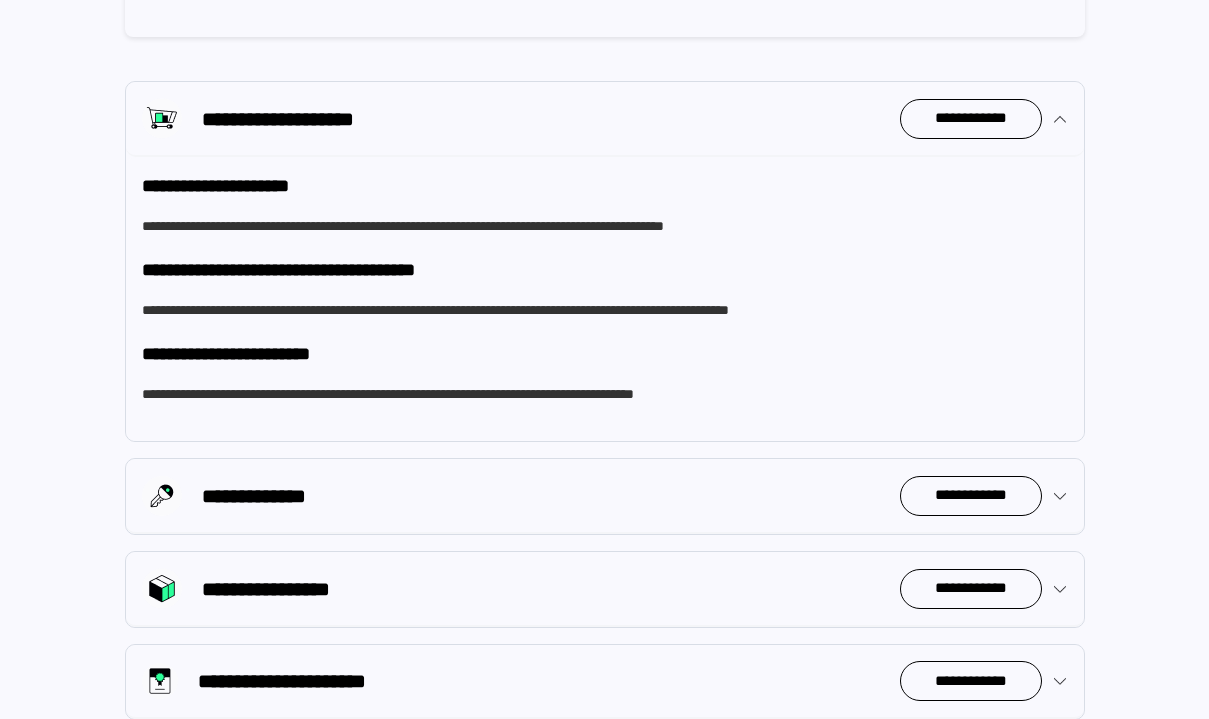 click on "**********" at bounding box center (605, 186) 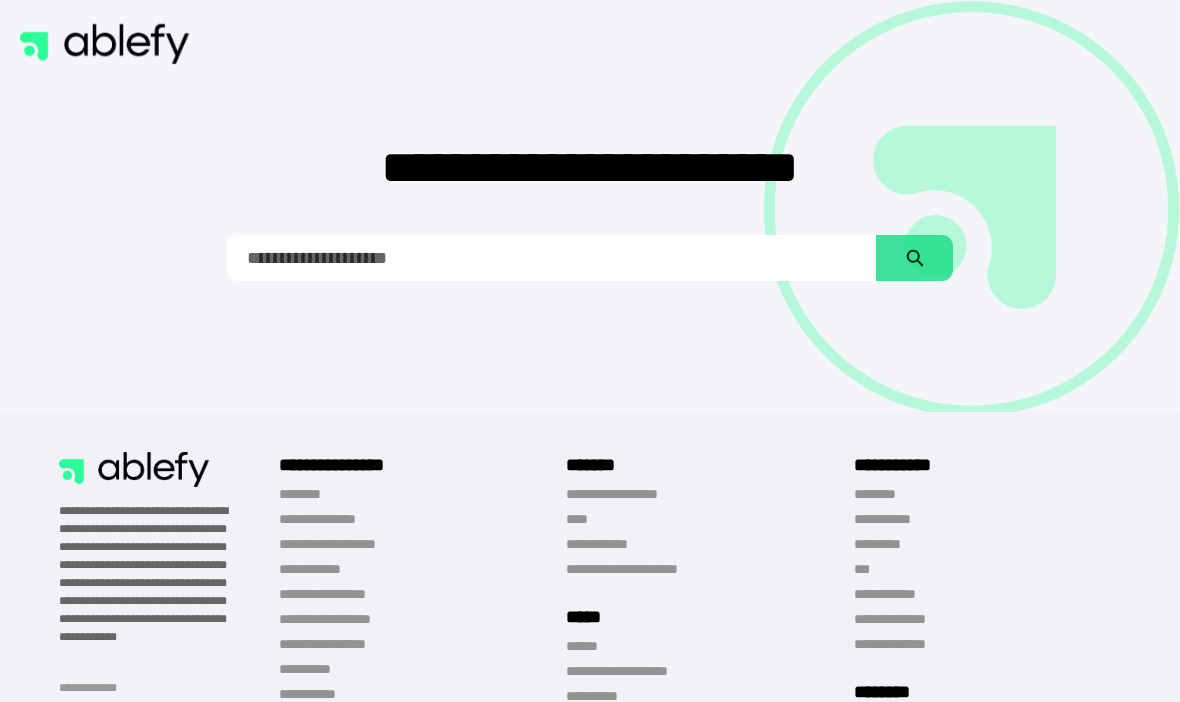 scroll, scrollTop: 0, scrollLeft: 0, axis: both 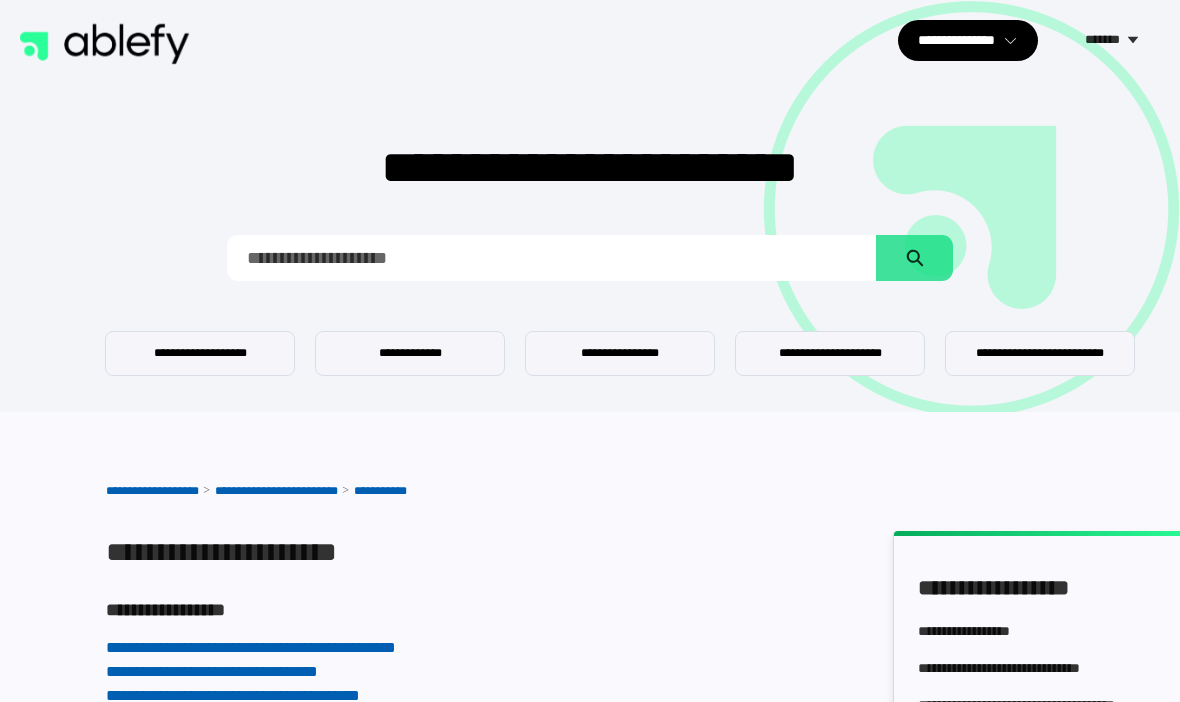 click on "**********" at bounding box center (968, 40) 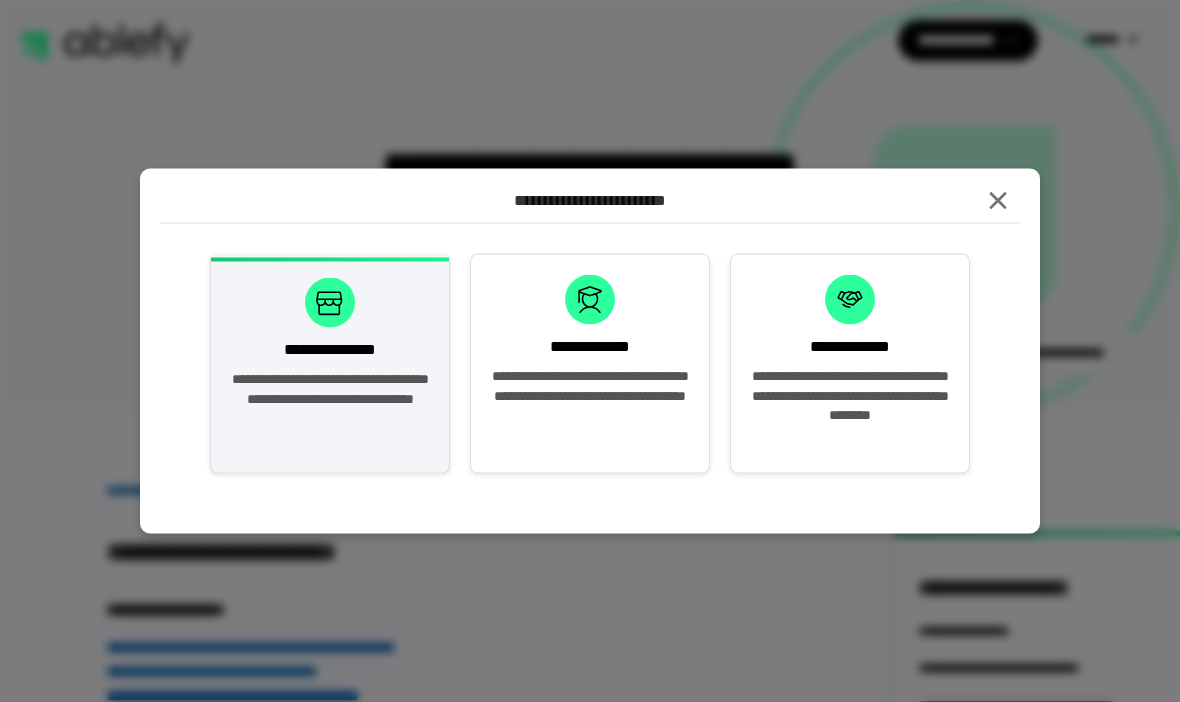 click 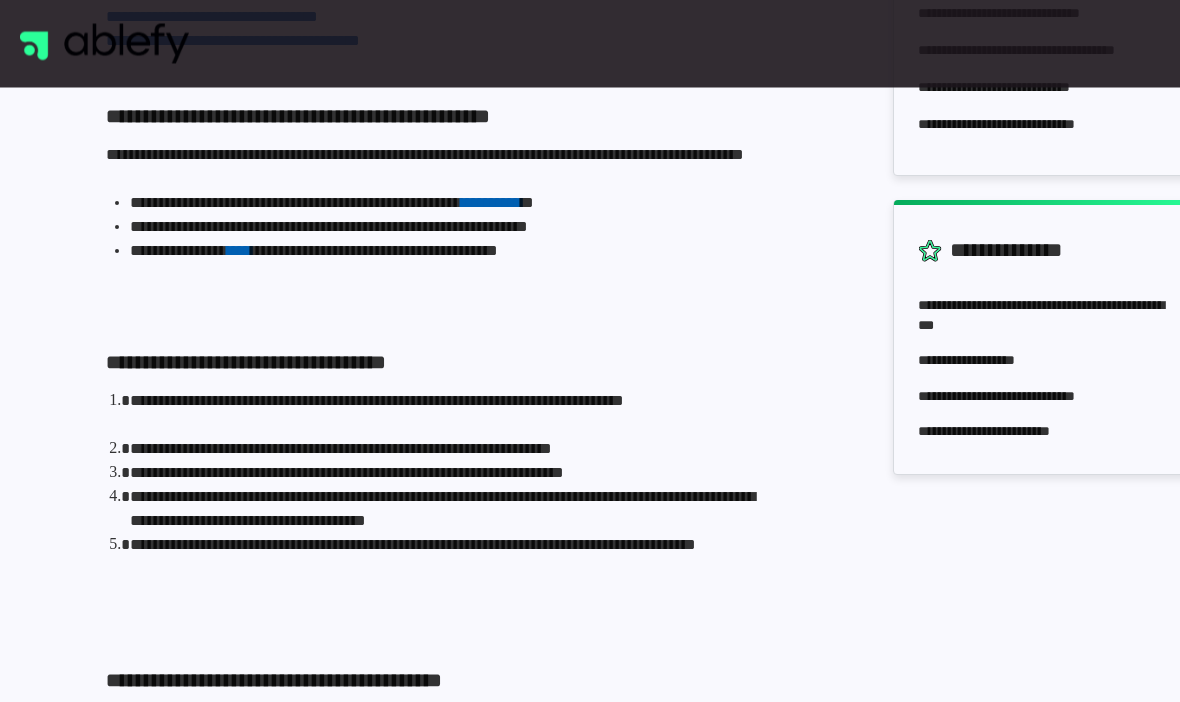 scroll, scrollTop: 655, scrollLeft: 0, axis: vertical 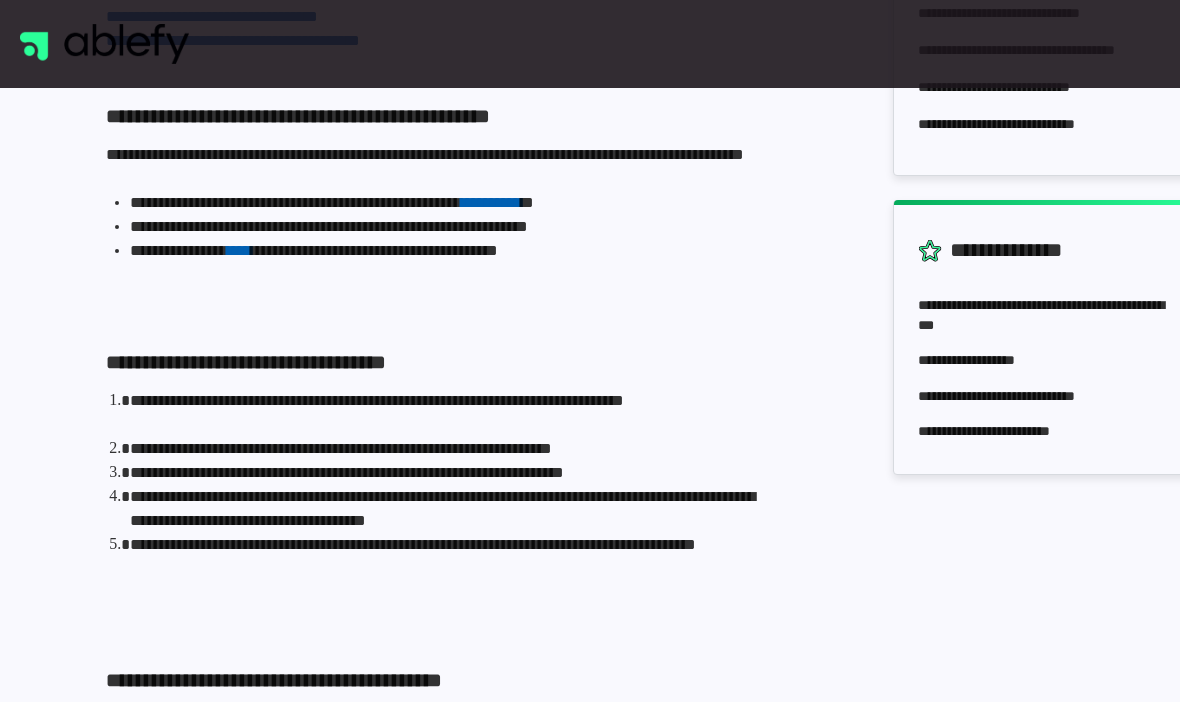 click on "**********" at bounding box center [984, 431] 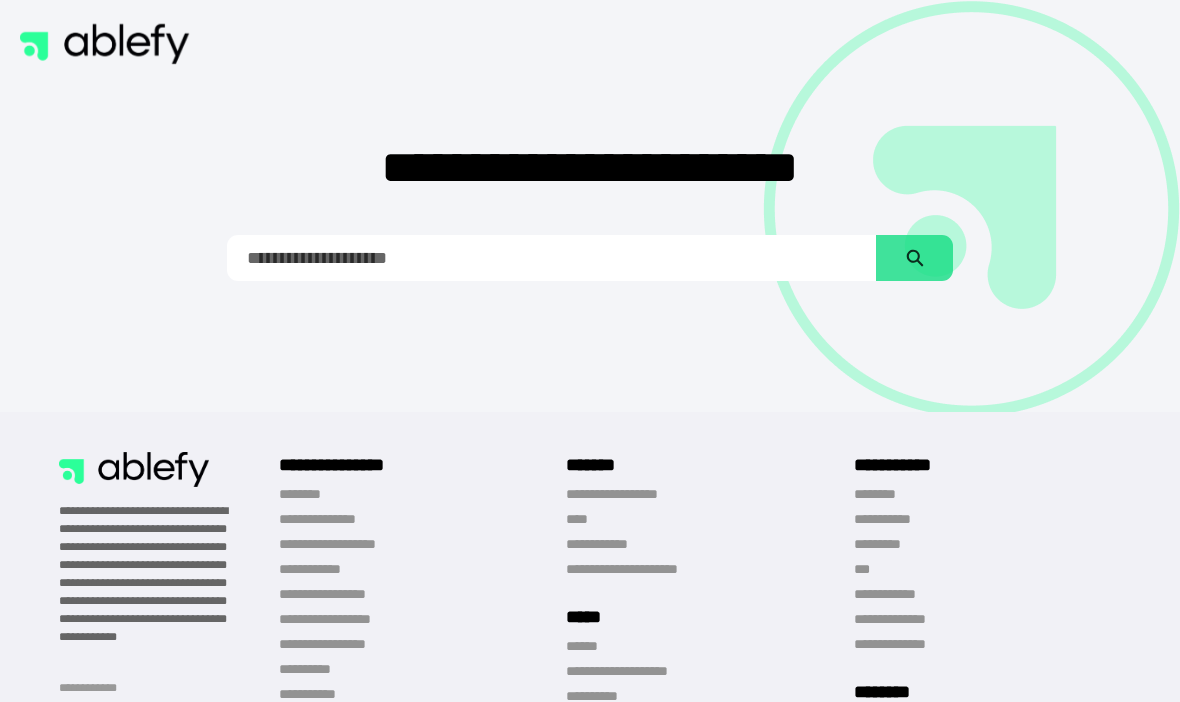 scroll, scrollTop: 0, scrollLeft: 0, axis: both 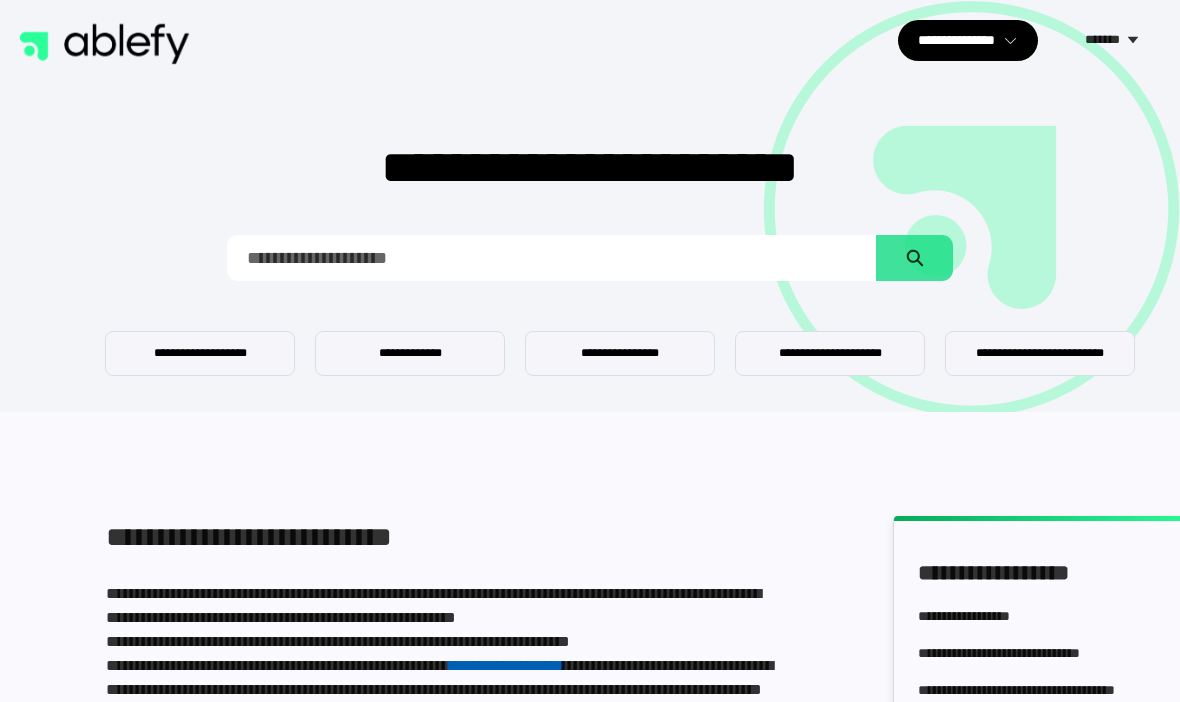click at bounding box center (551, 258) 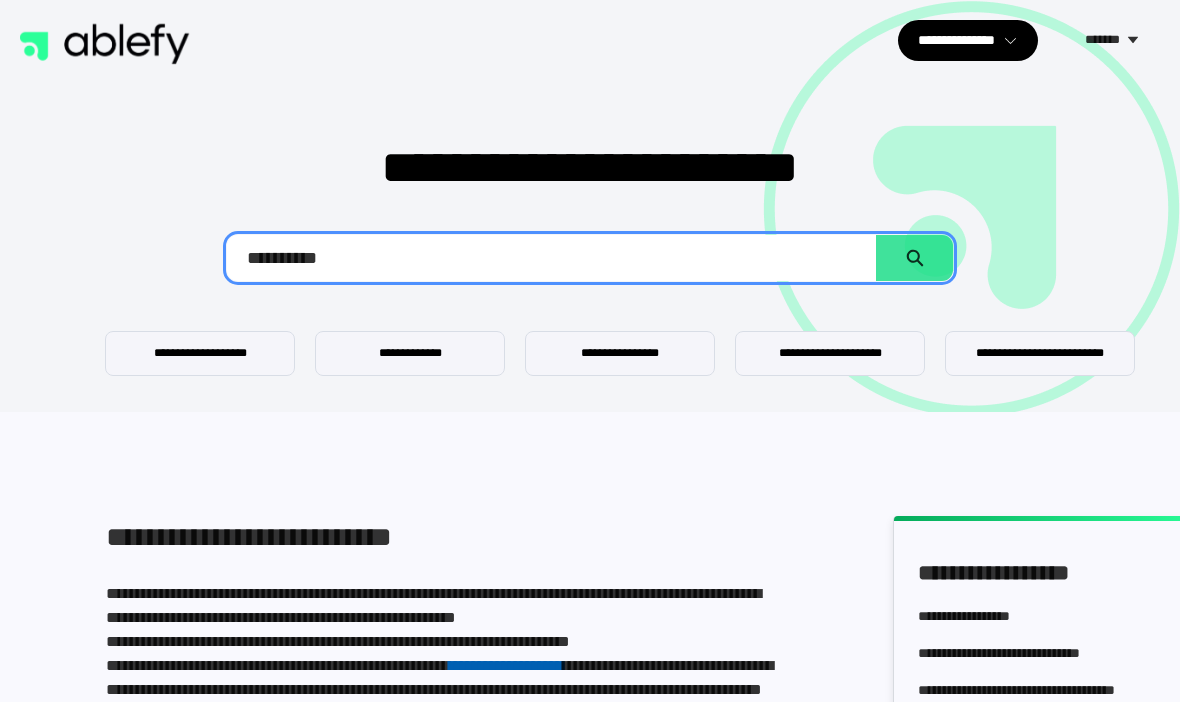 type on "*********" 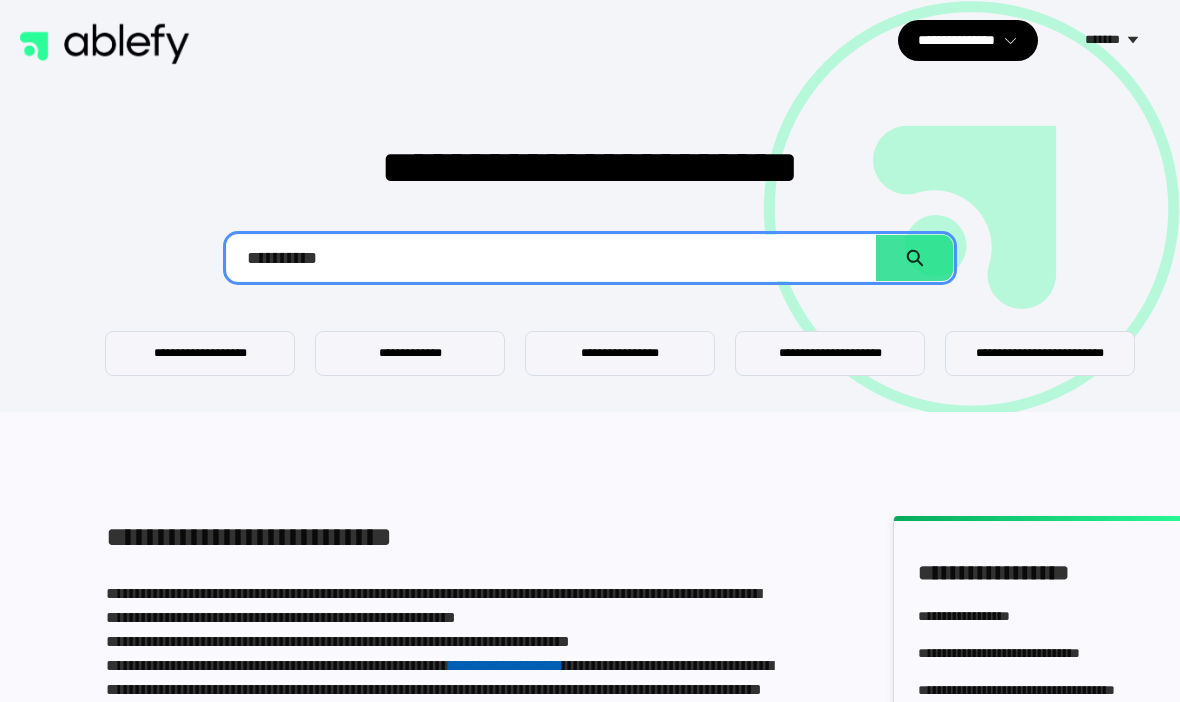click at bounding box center [915, 258] 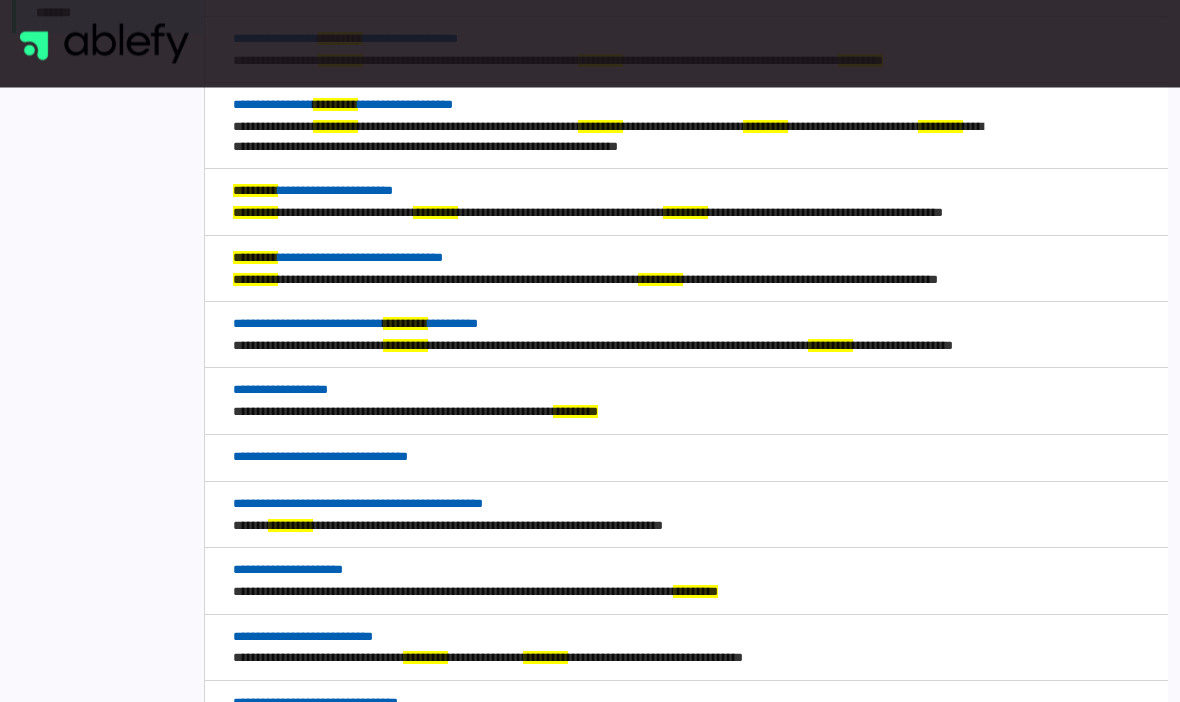 scroll, scrollTop: 515, scrollLeft: 0, axis: vertical 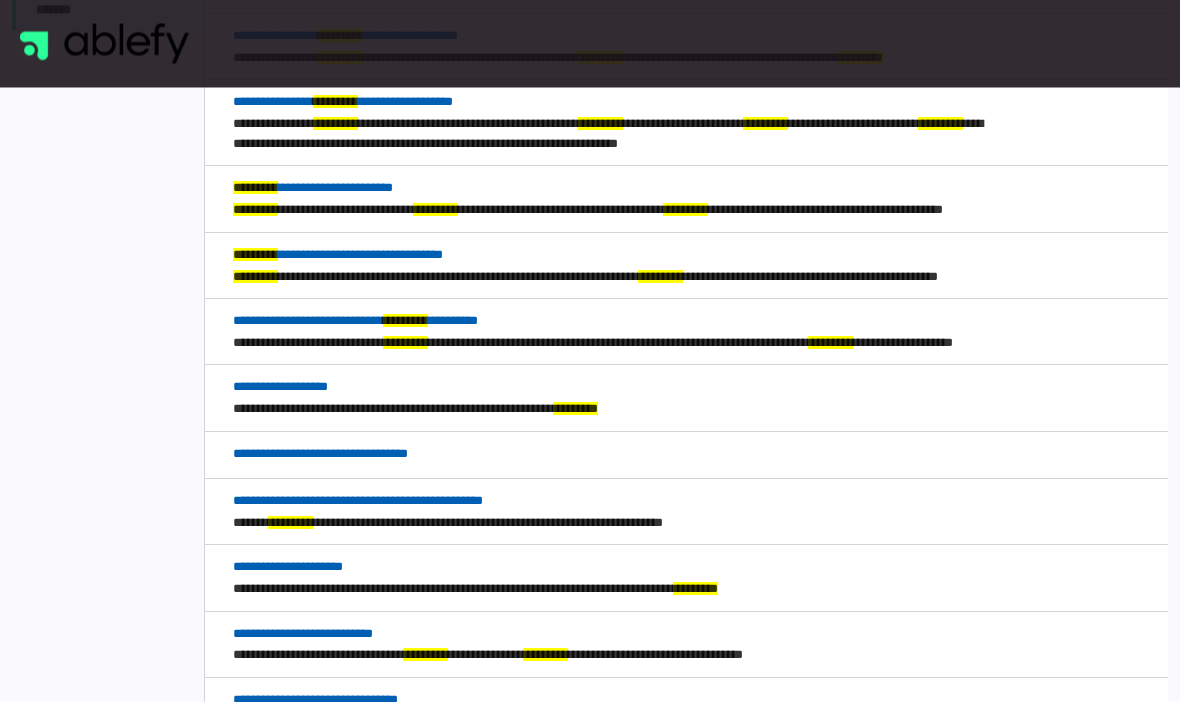 click on "**********" at bounding box center [355, 321] 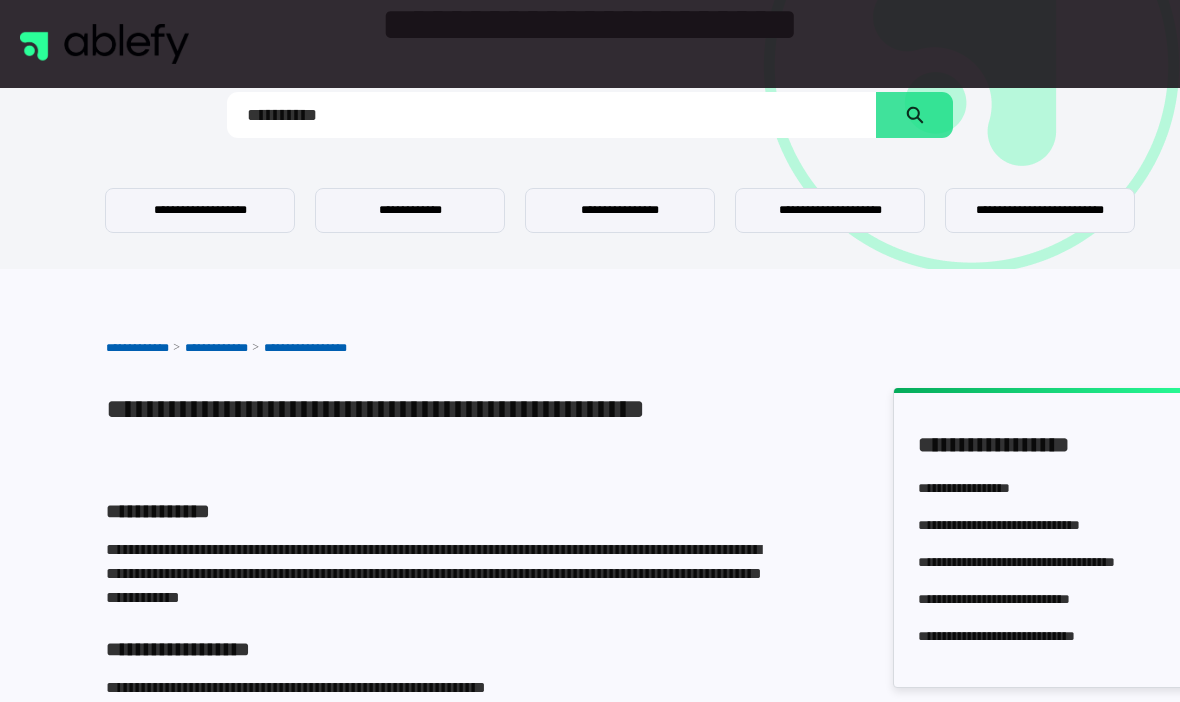 scroll, scrollTop: 0, scrollLeft: 0, axis: both 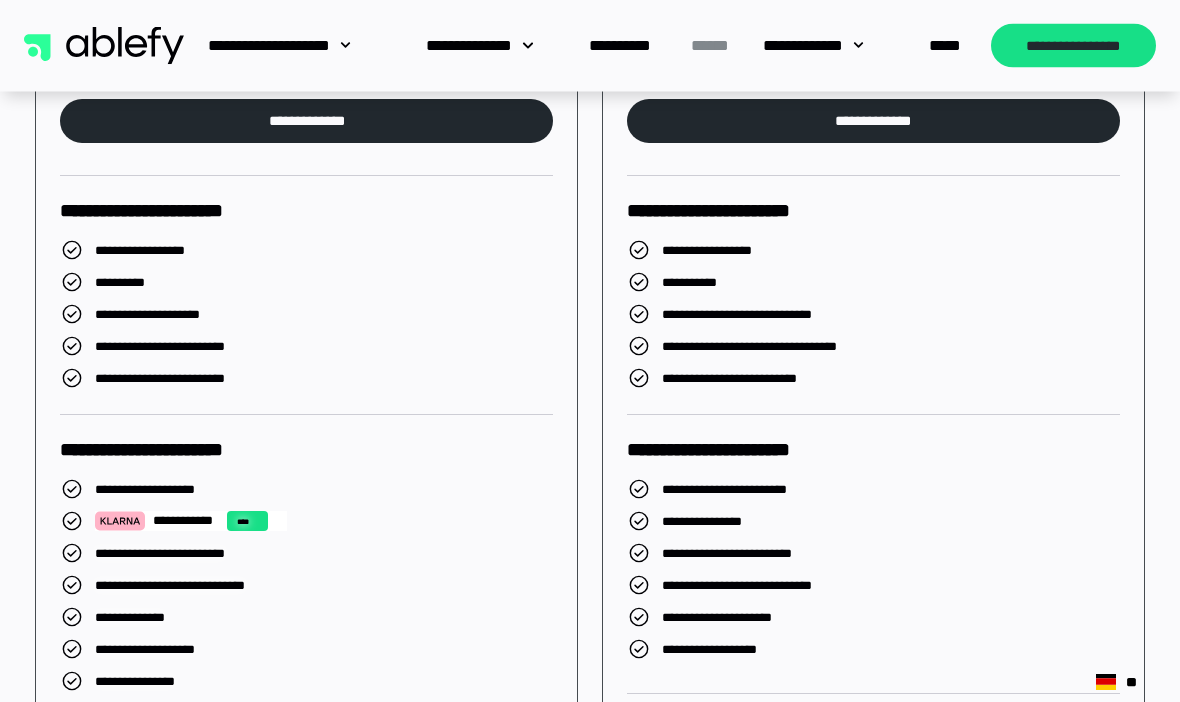 click at bounding box center (75, 283) 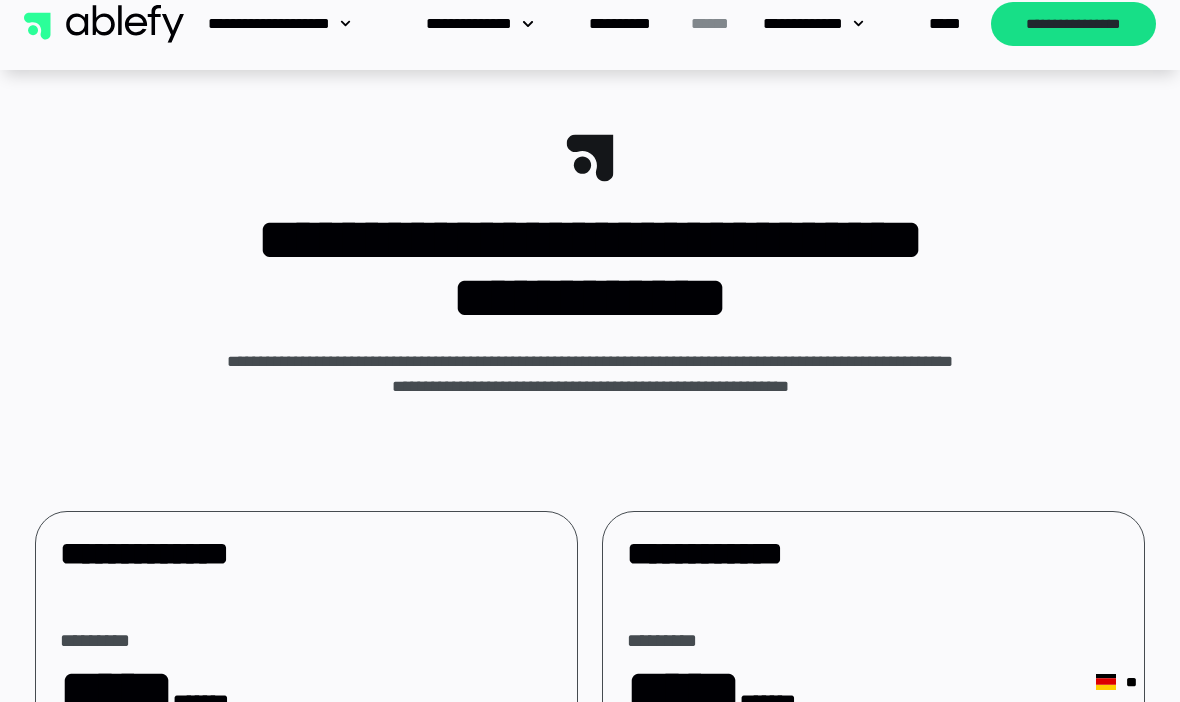 scroll, scrollTop: 0, scrollLeft: 0, axis: both 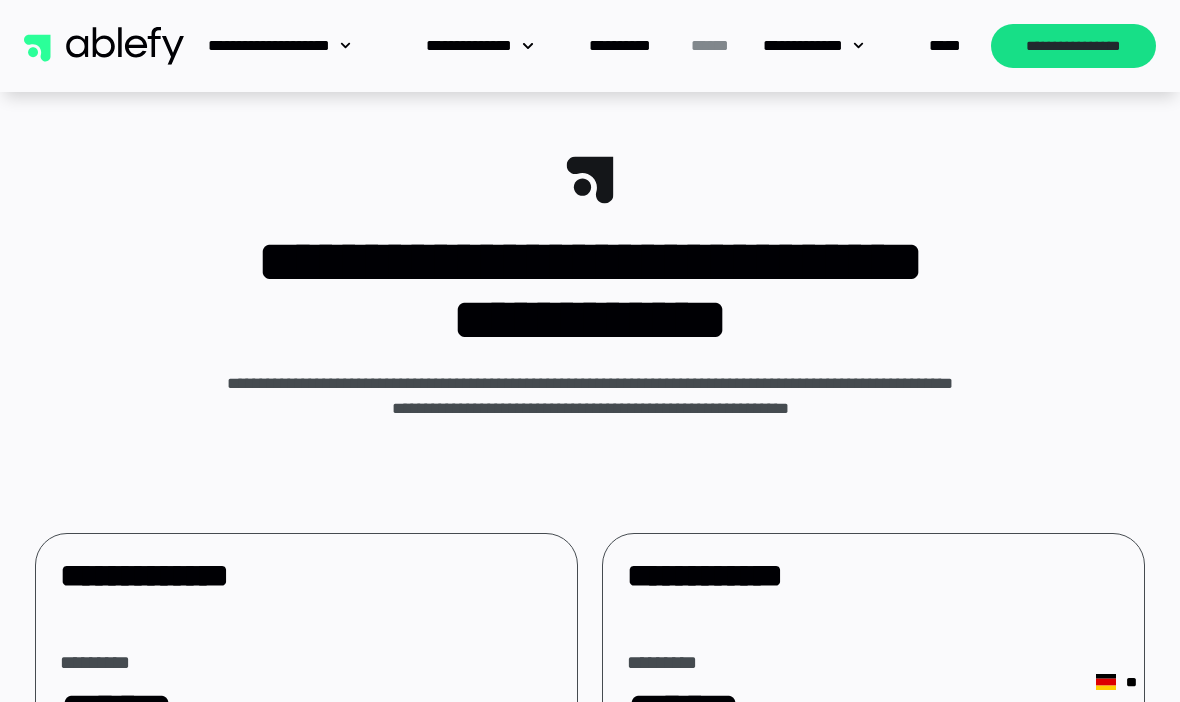 click on "**********" 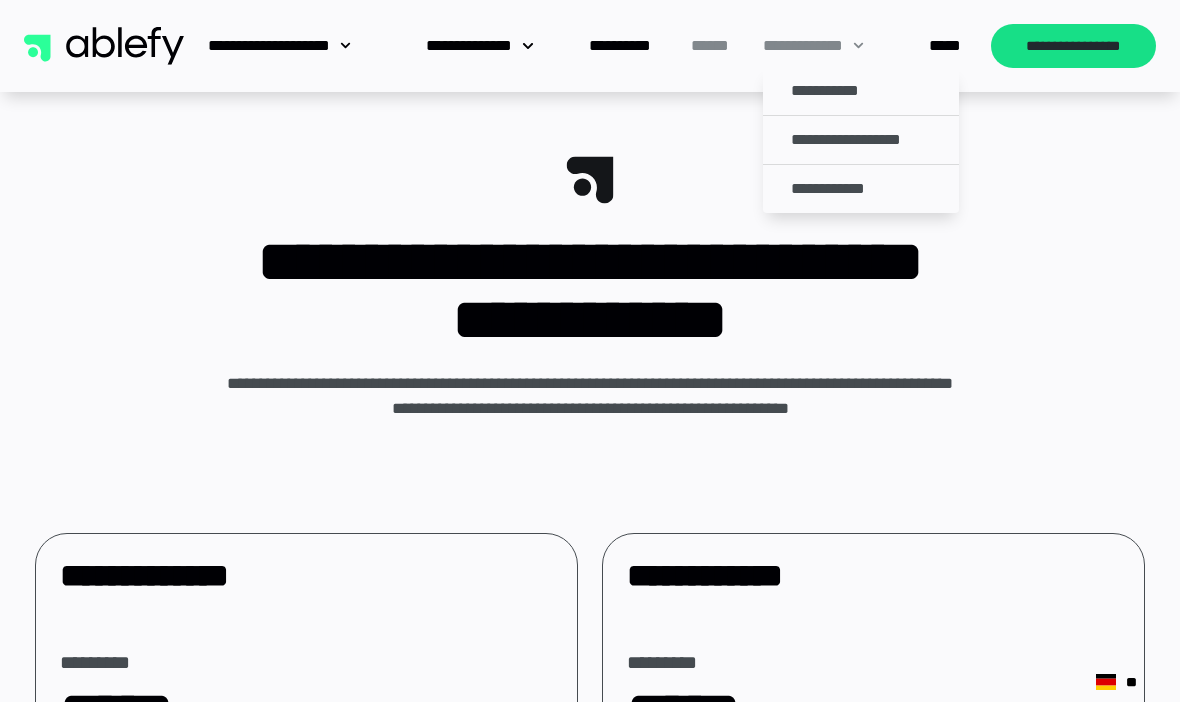 click on "**********" 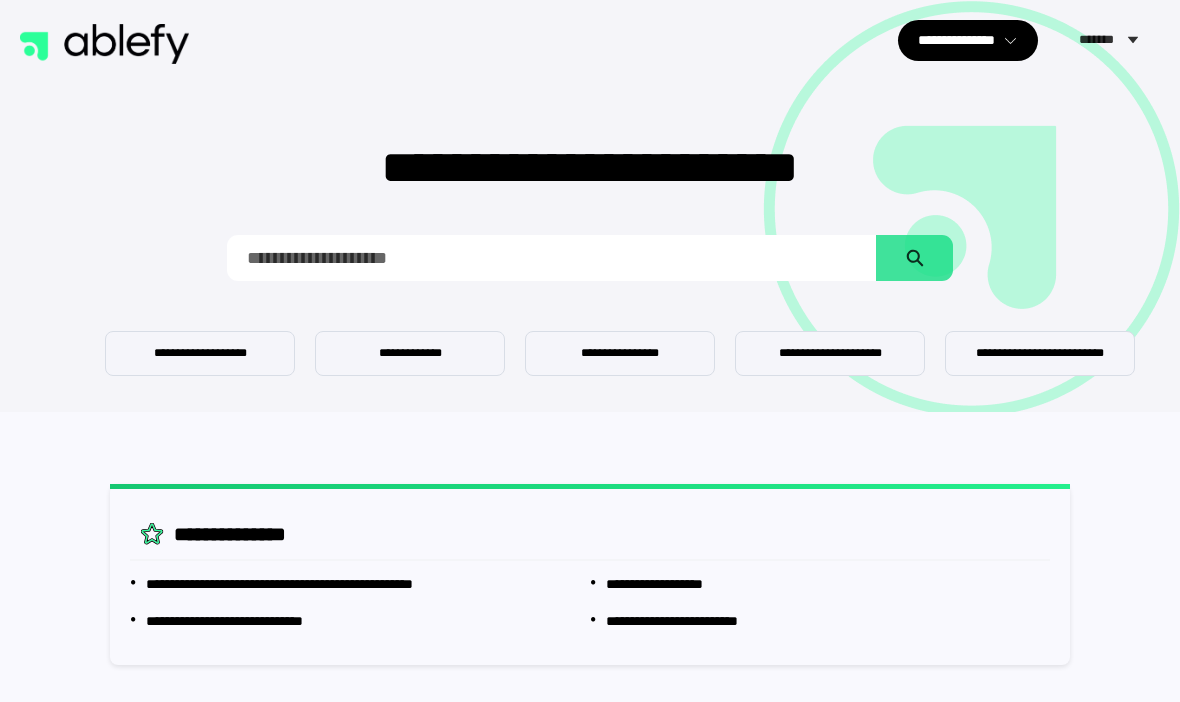 scroll, scrollTop: 0, scrollLeft: 0, axis: both 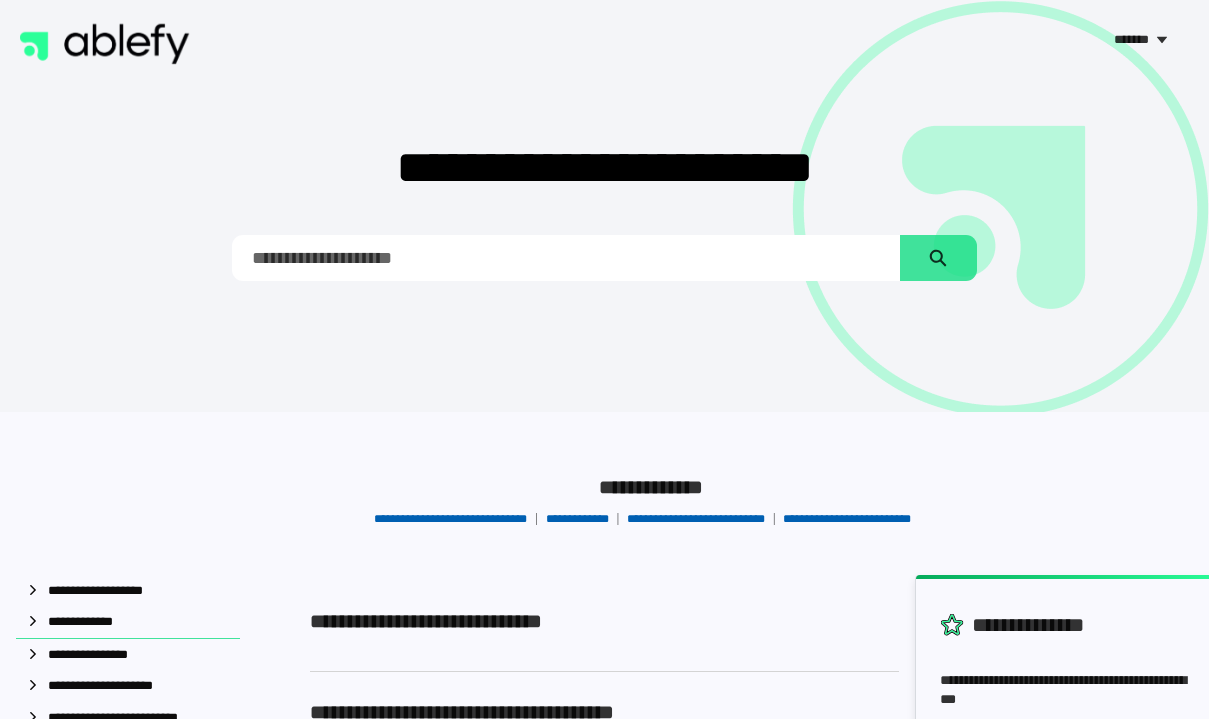 click at bounding box center (566, 258) 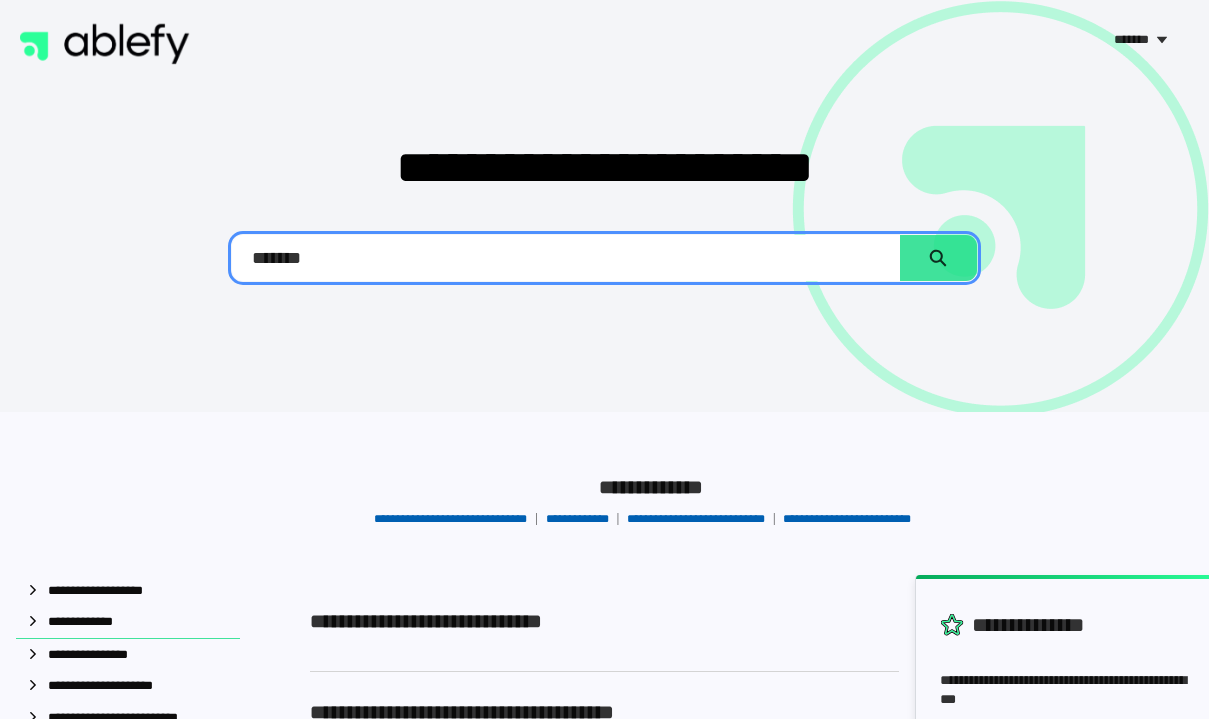 type on "*******" 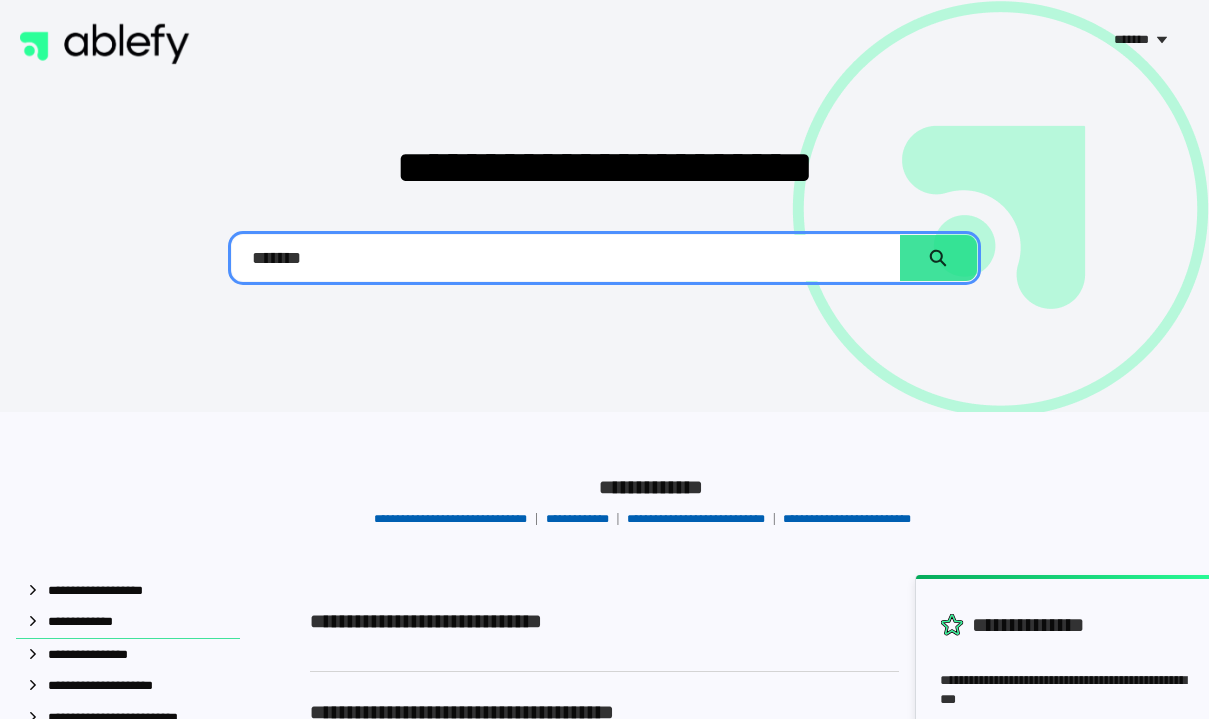 click at bounding box center (938, 258) 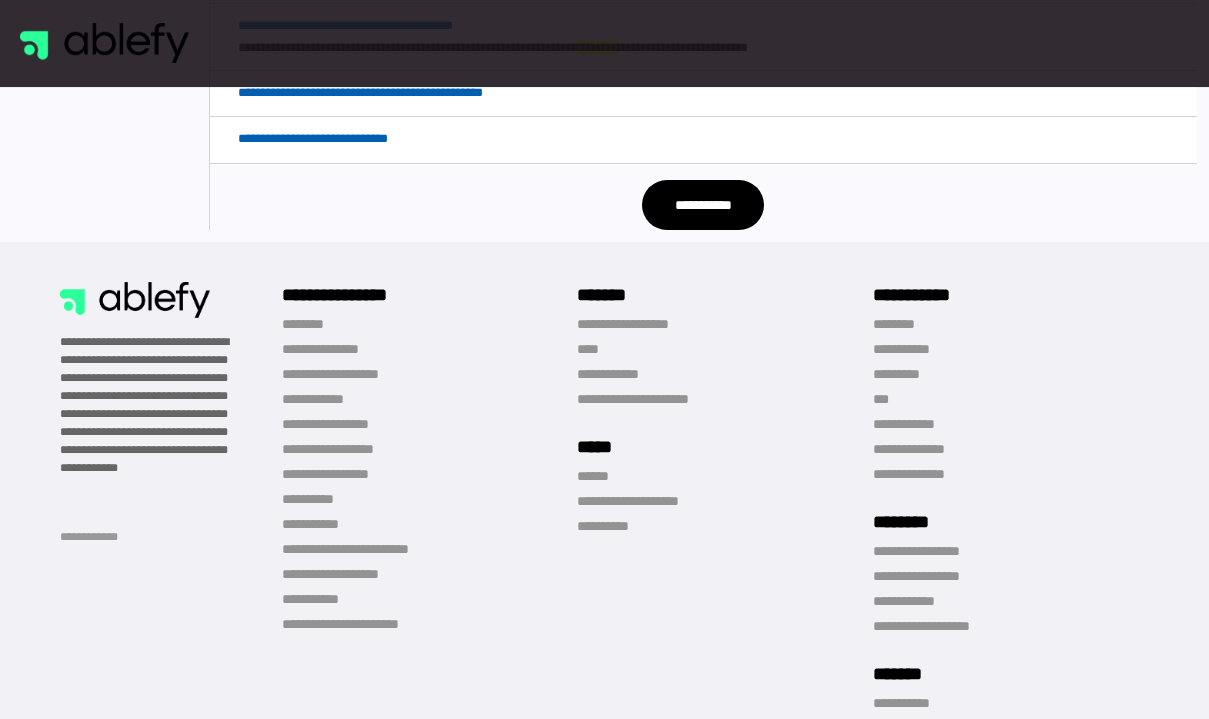 scroll, scrollTop: 1263, scrollLeft: 0, axis: vertical 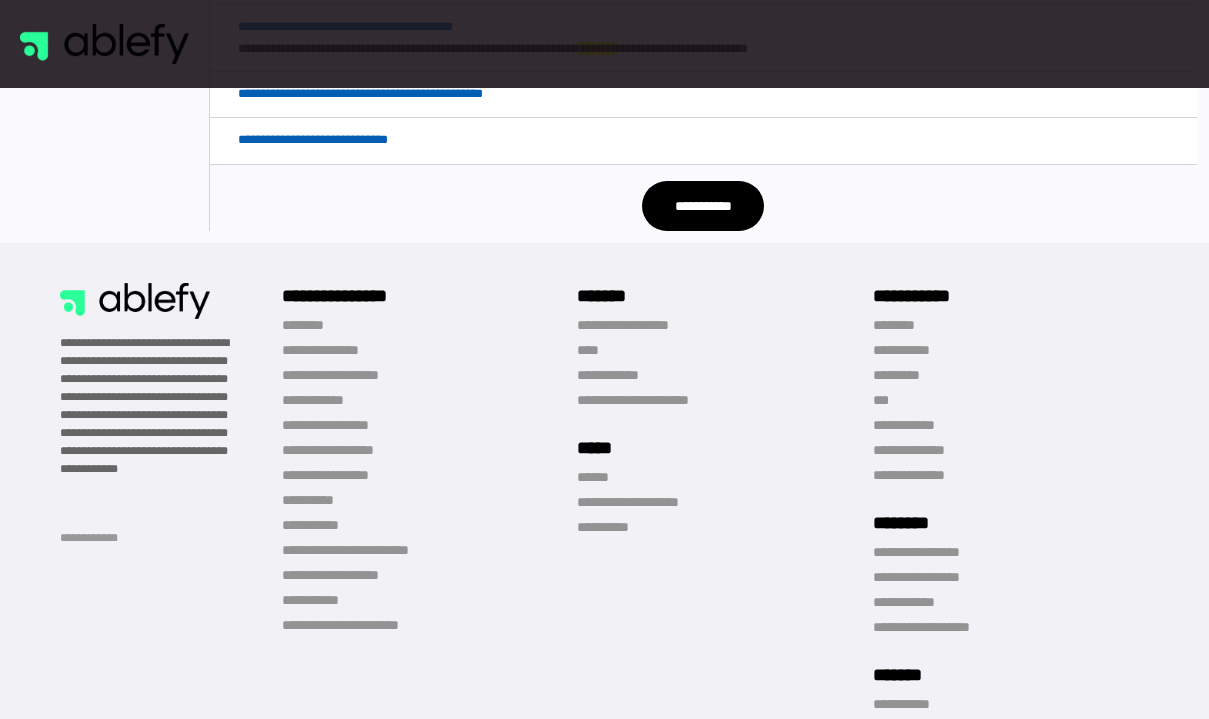 click on "******" at bounding box center (593, 477) 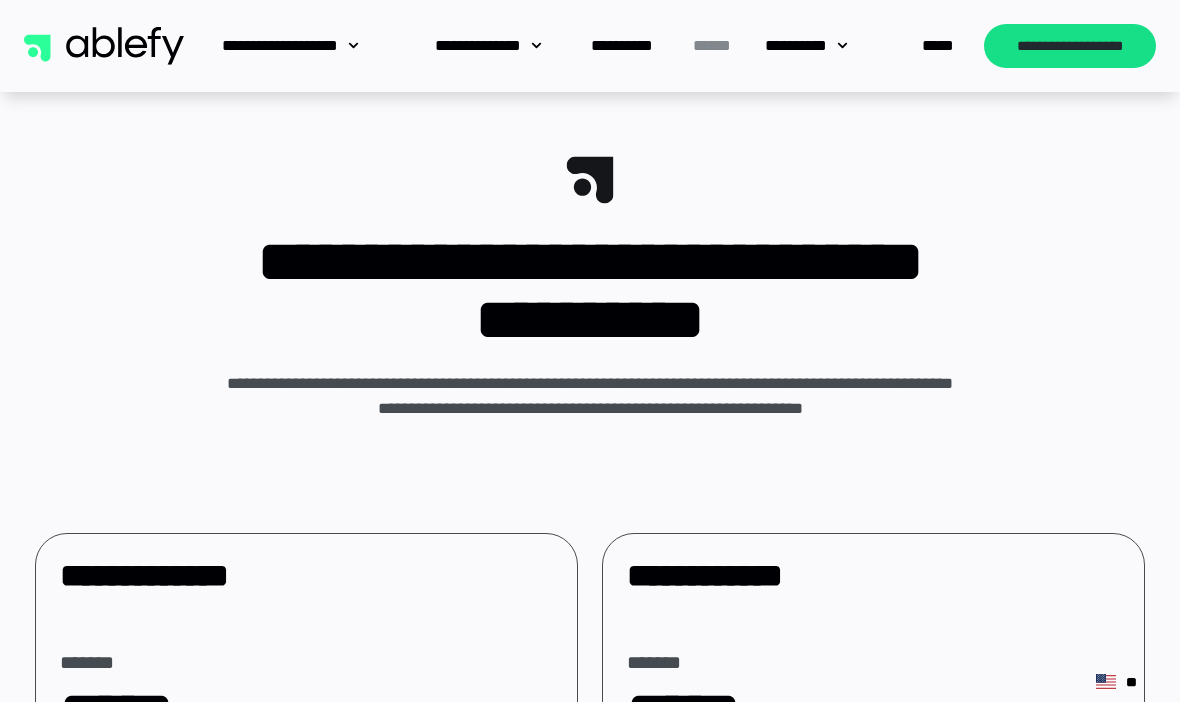 scroll, scrollTop: 0, scrollLeft: 0, axis: both 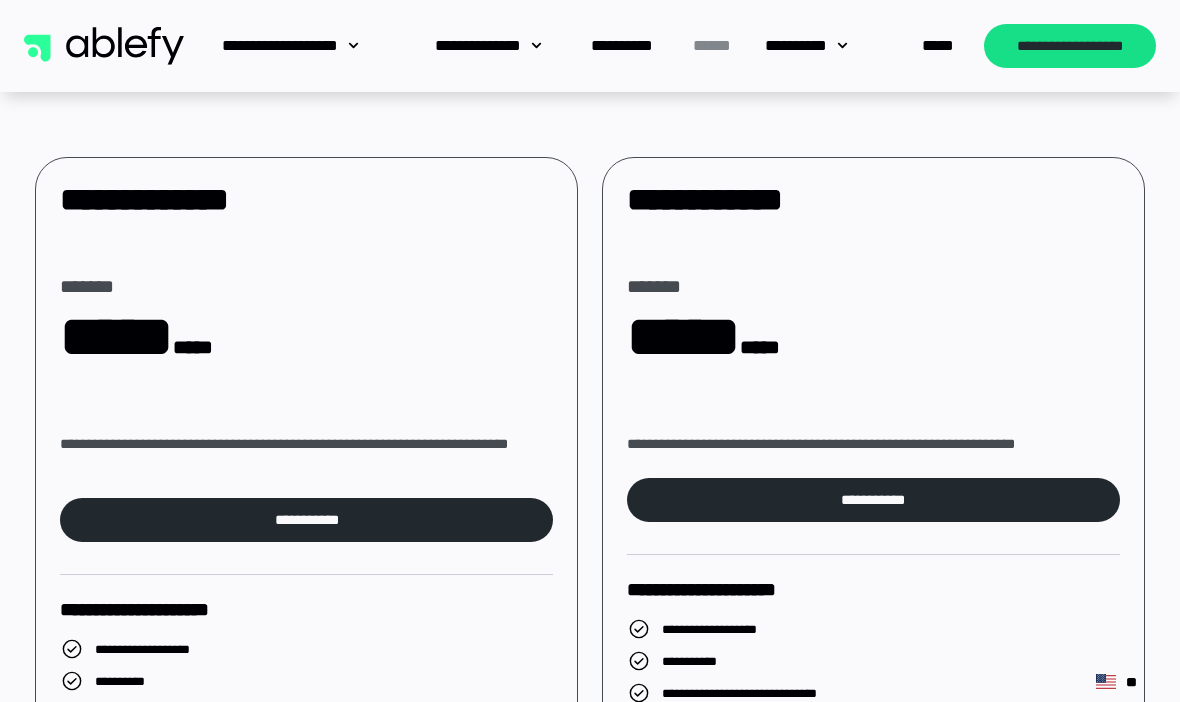 click on "**********" at bounding box center (306, 520) 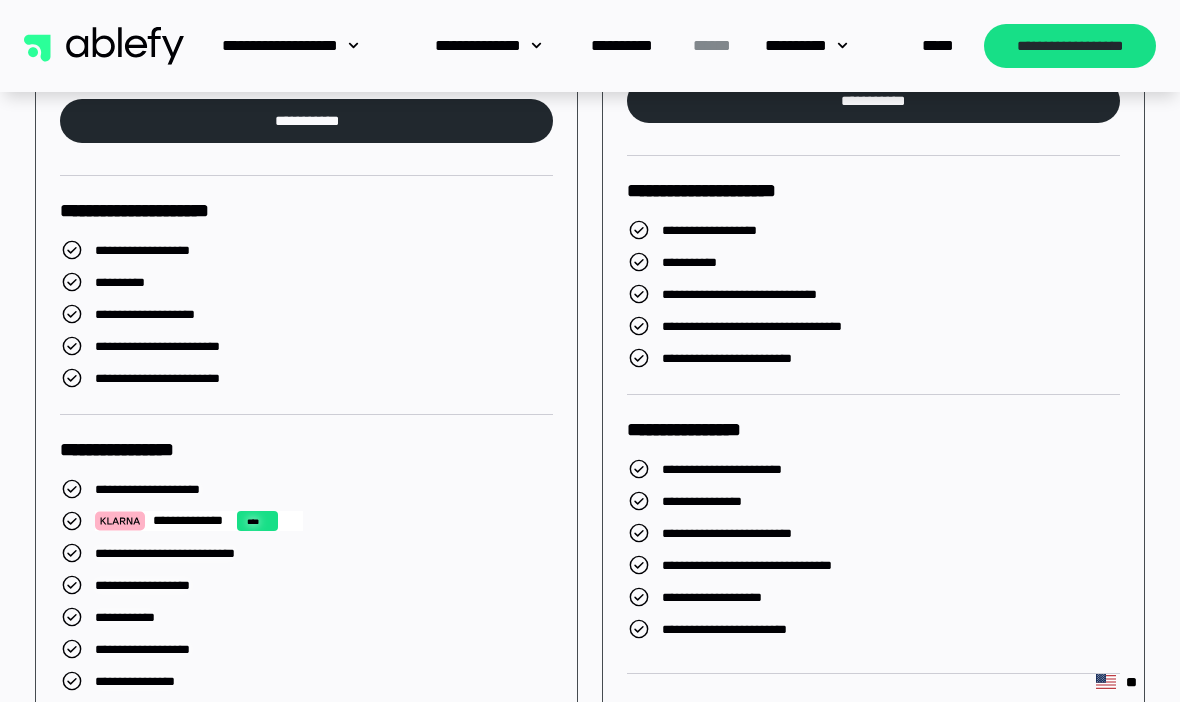 scroll, scrollTop: 774, scrollLeft: 0, axis: vertical 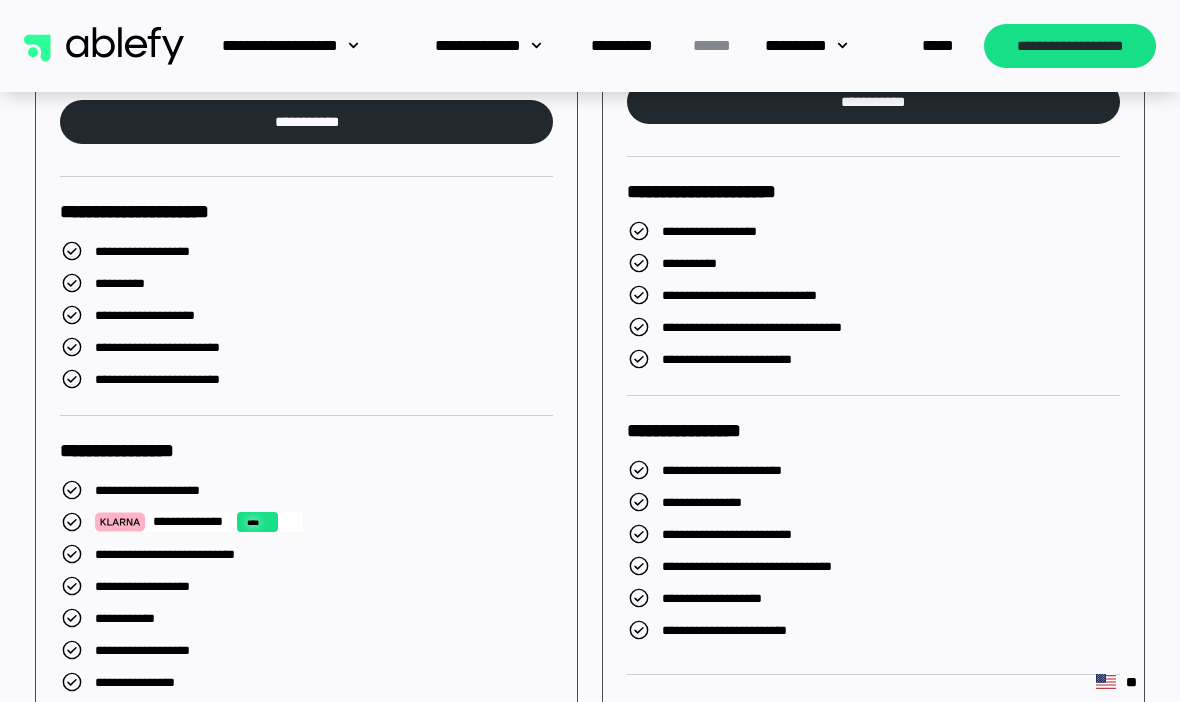 click on "**********" at bounding box center (1070, 46) 